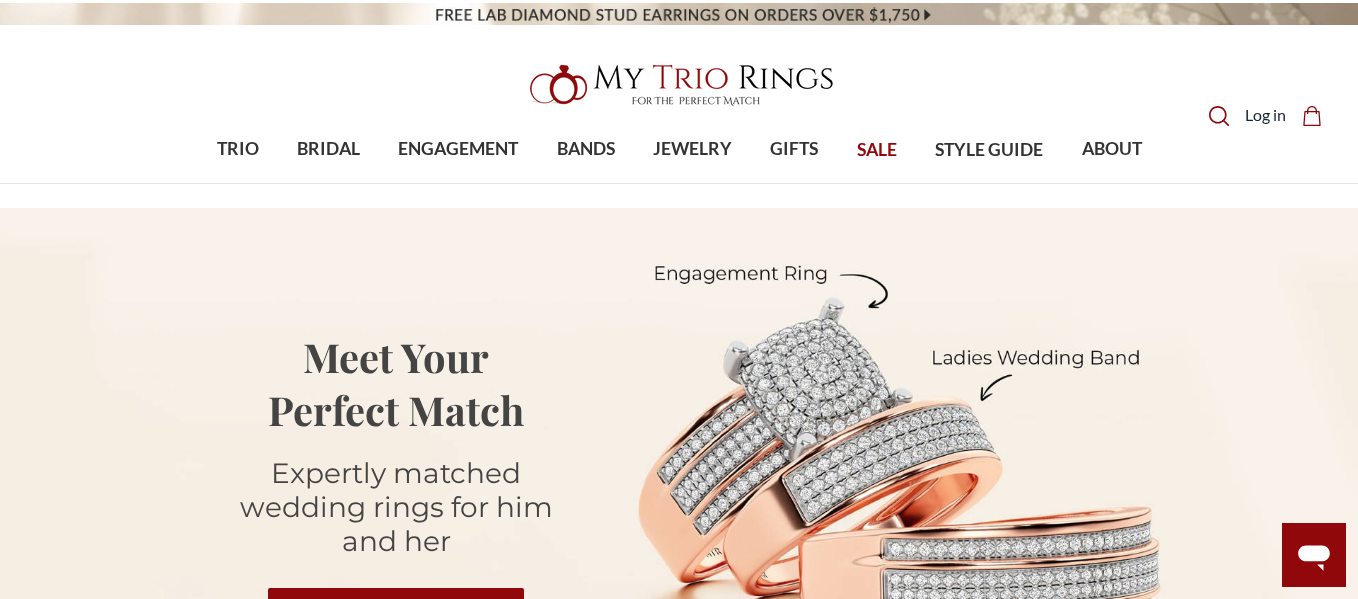 scroll, scrollTop: 0, scrollLeft: 0, axis: both 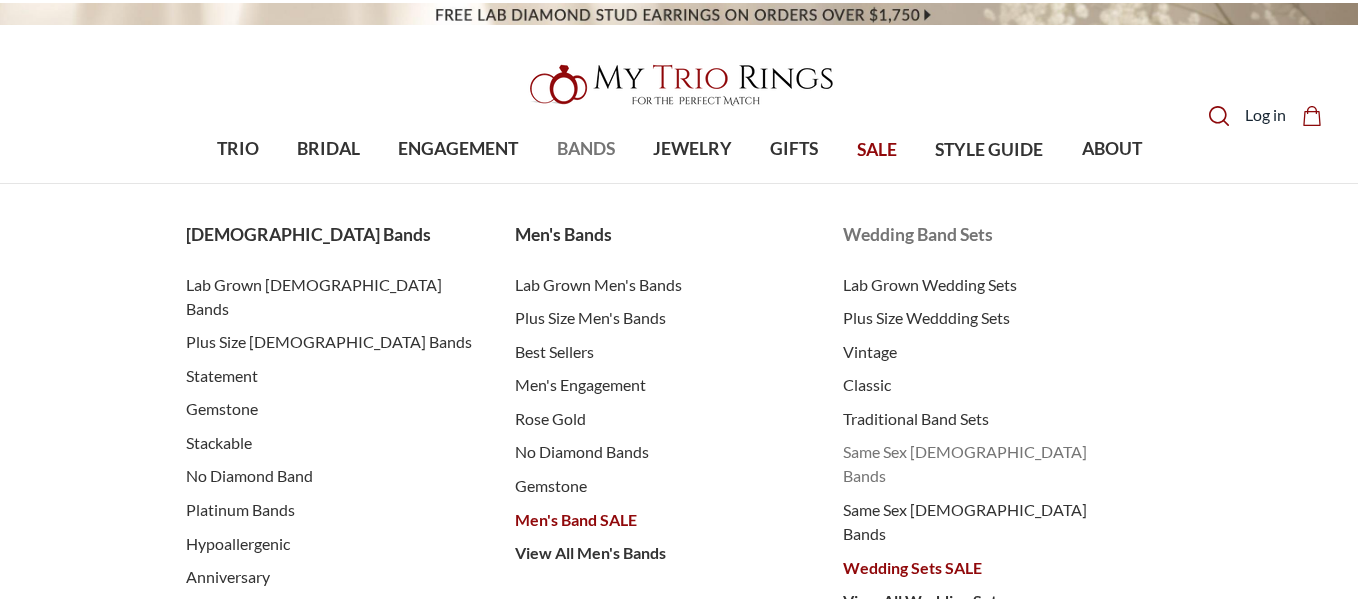 click on "Same Sex [DEMOGRAPHIC_DATA] Bands" at bounding box center (987, 464) 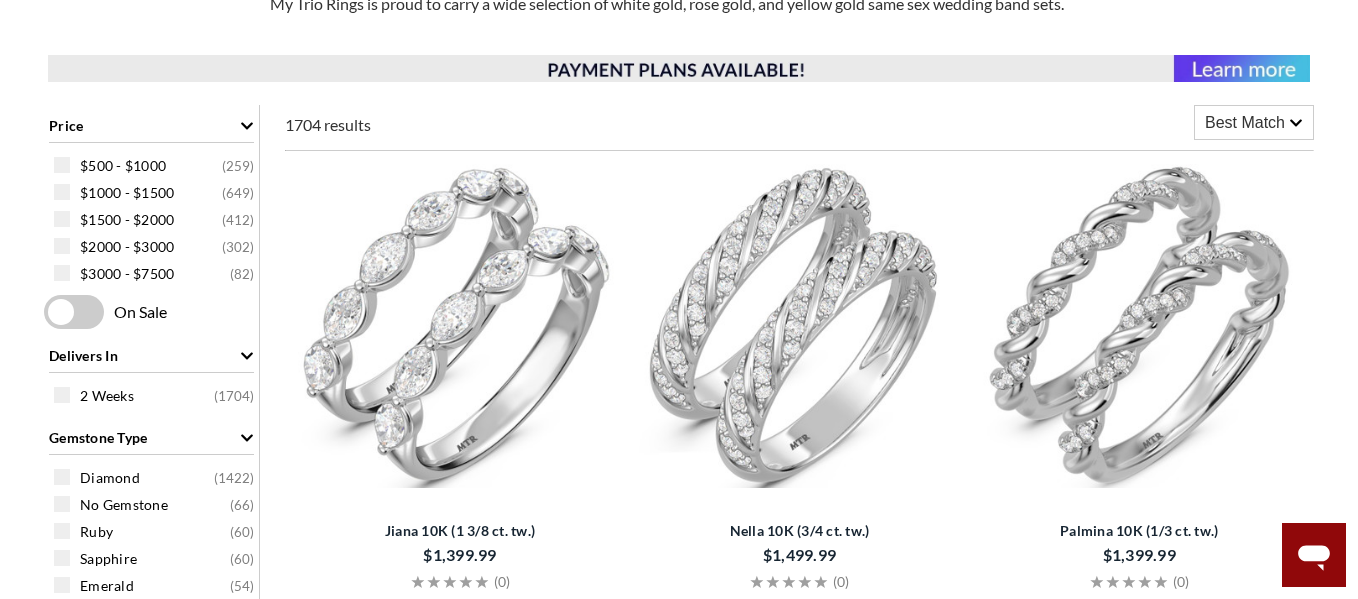 scroll, scrollTop: 380, scrollLeft: 0, axis: vertical 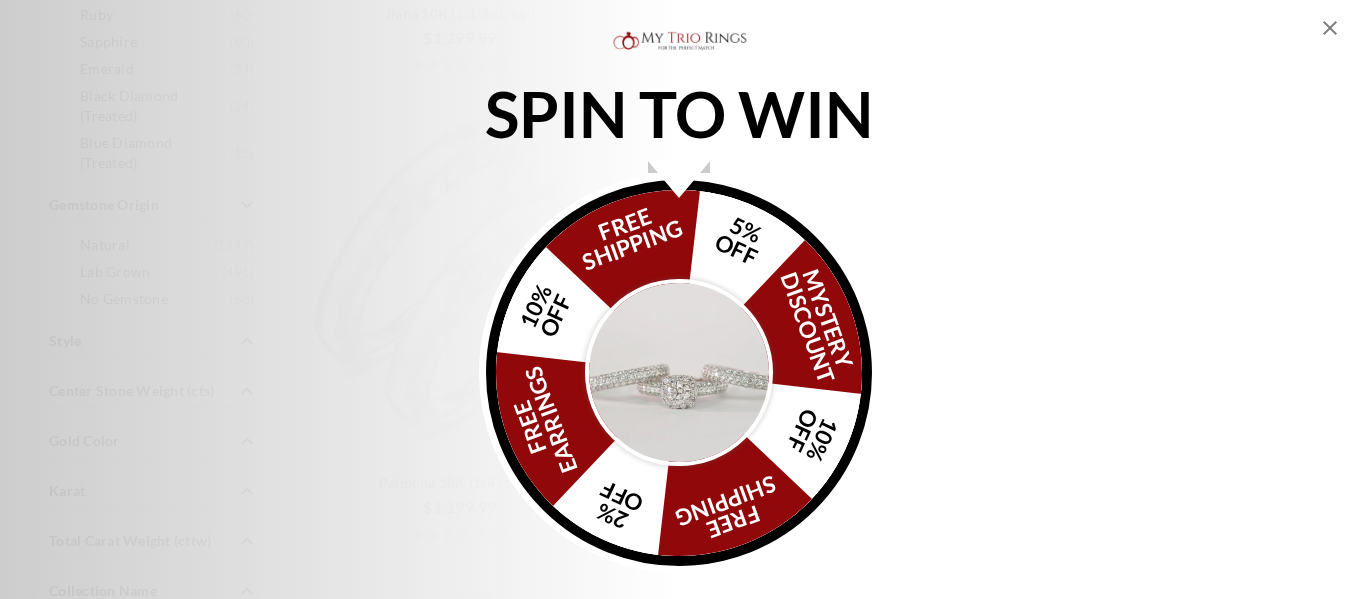 click at bounding box center (679, 373) 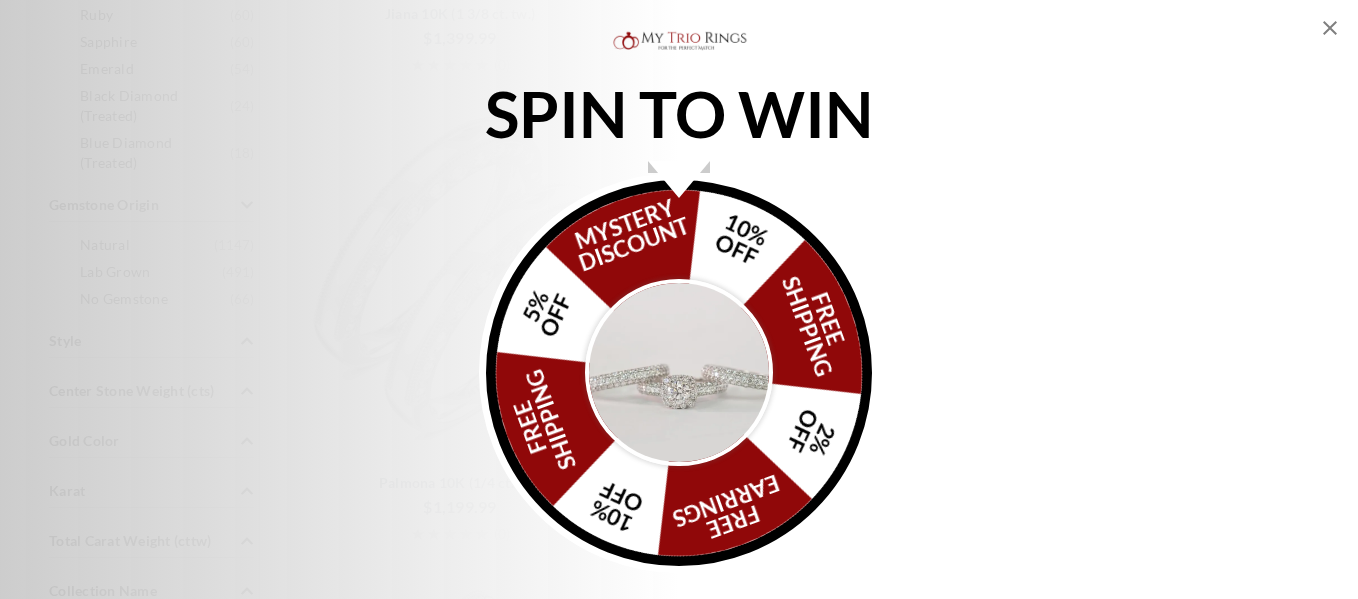 click at bounding box center (679, 373) 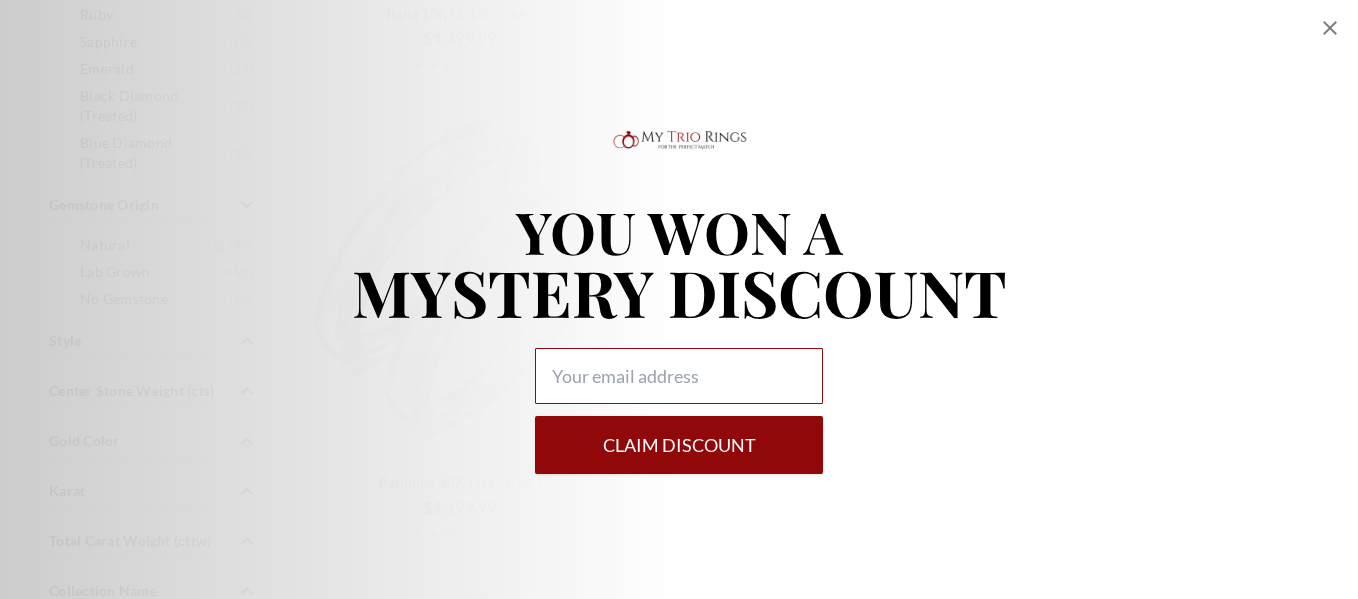 click at bounding box center [679, 376] 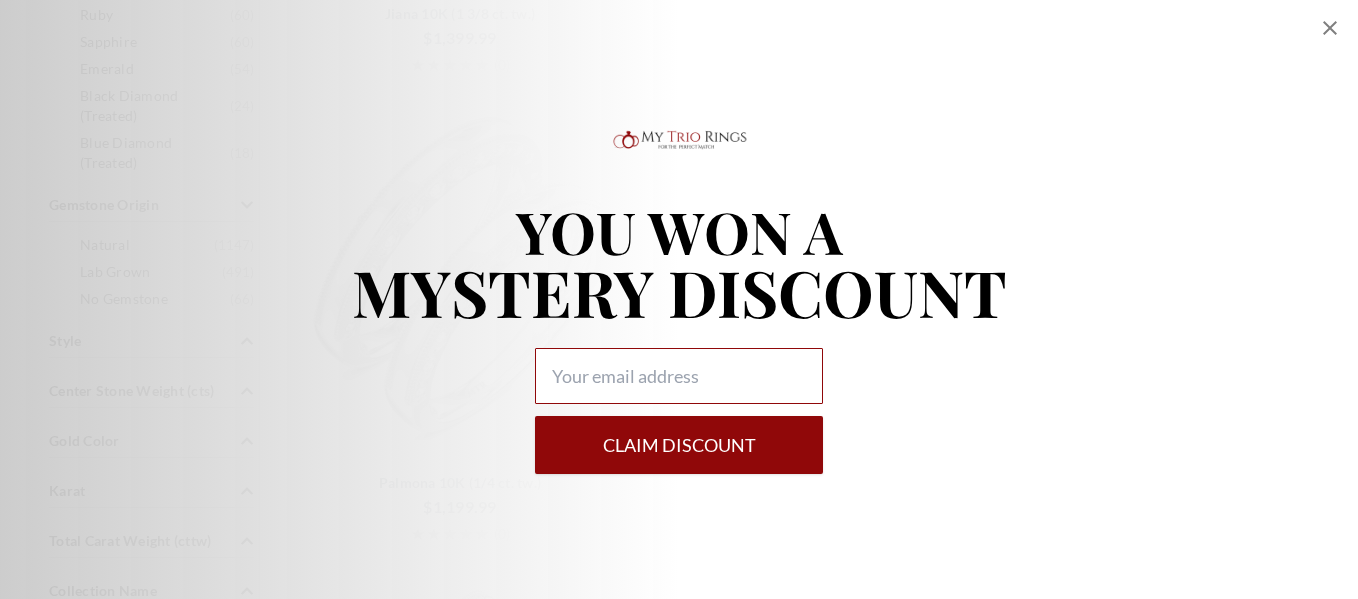 type on "giadatsme@gmail.com" 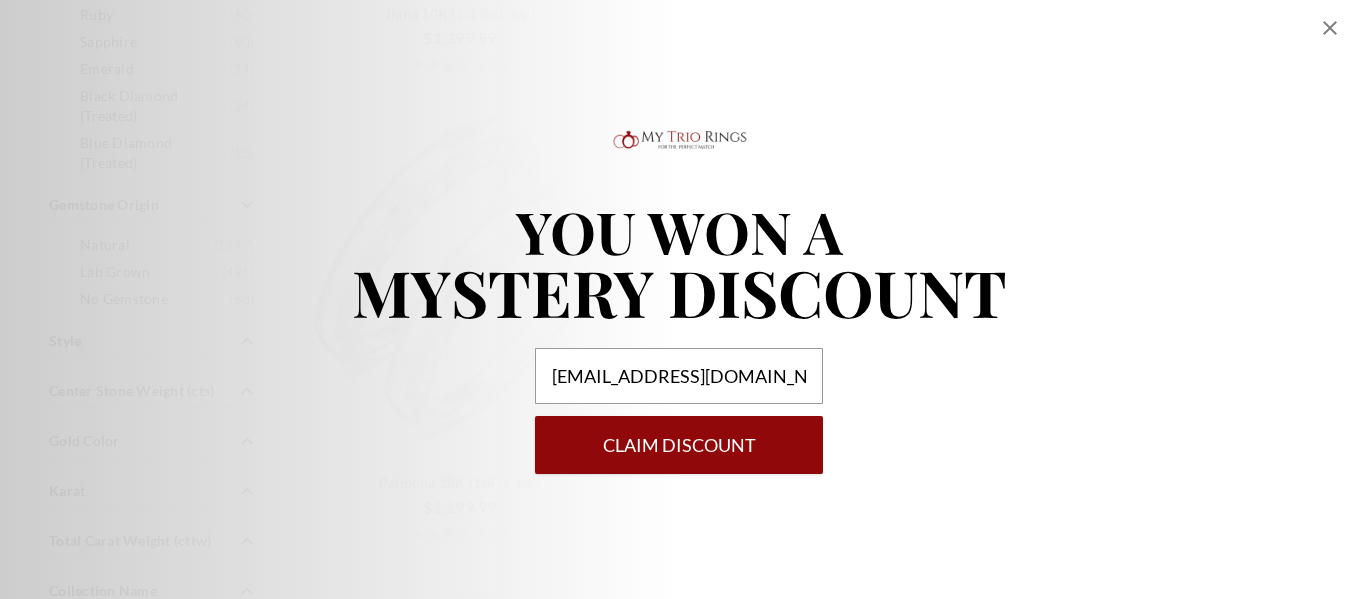 click on "Claim DISCOUNT" at bounding box center [679, 445] 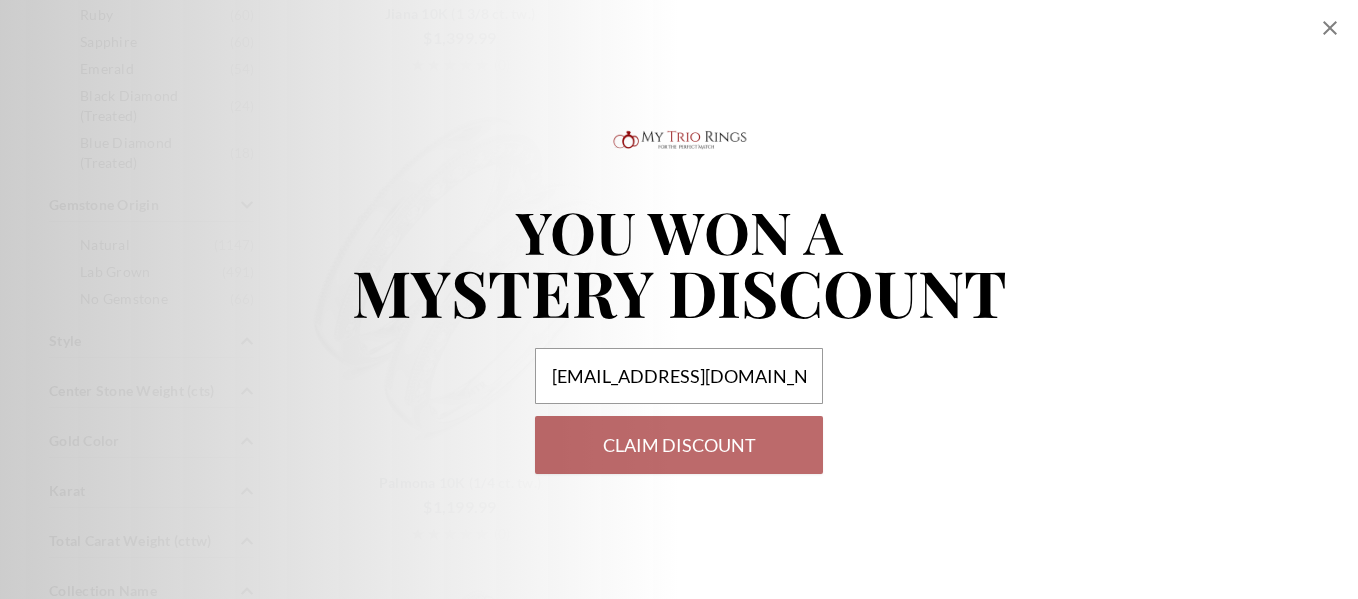 select on "US" 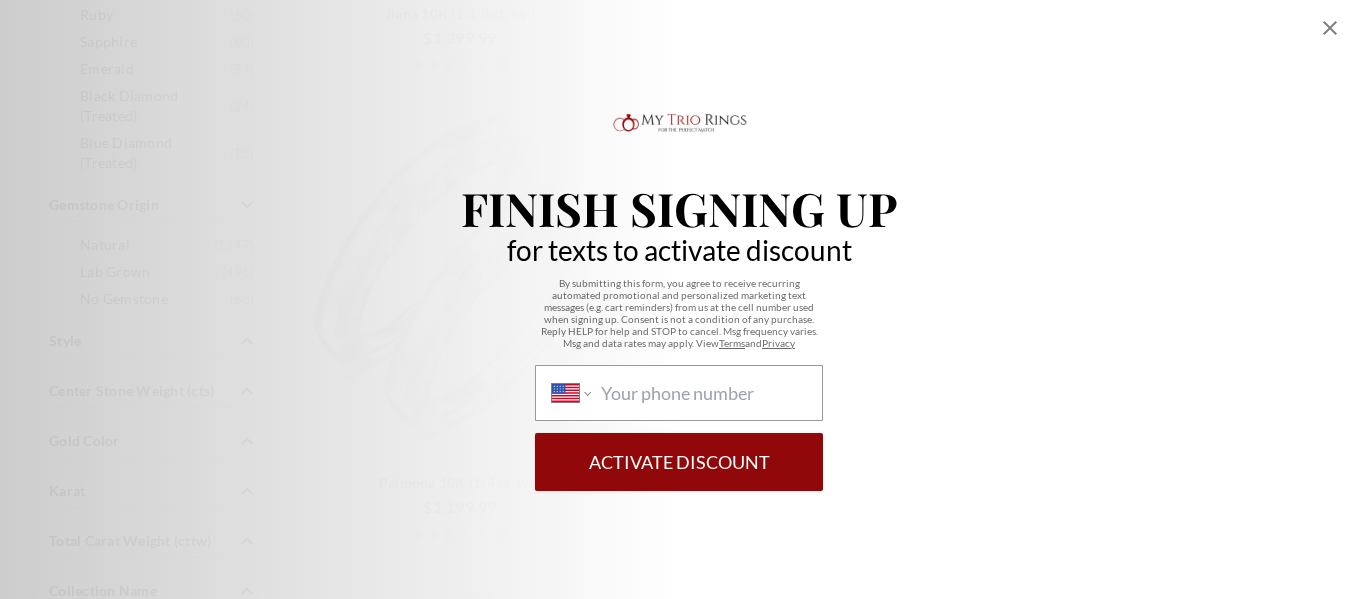 drag, startPoint x: 653, startPoint y: 449, endPoint x: 636, endPoint y: 382, distance: 69.12308 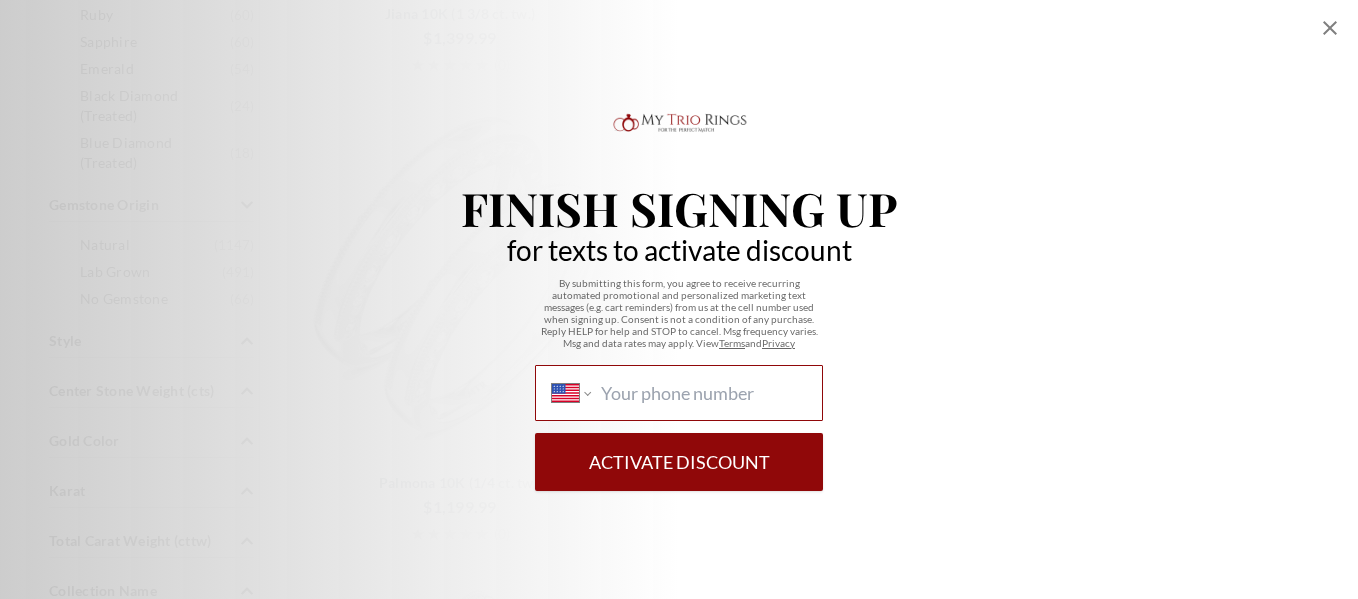 click on "International Afghanistan Åland Islands Albania Algeria American Samoa Andorra Angola Anguilla Antigua and Barbuda Argentina Armenia Aruba Ascension Island Australia Austria Azerbaijan Bahamas Bahrain Bangladesh Barbados Belarus Belgium Belize Benin Bermuda Bhutan Bolivia Bonaire, Sint Eustatius and Saba Bosnia and Herzegovina Botswana Brazil British Indian Ocean Territory Brunei Darussalam Bulgaria Burkina Faso Burundi Cambodia Cameroon Canada Cape Verde Cayman Islands Central African Republic Chad Chile China Christmas Island Cocos (Keeling) Islands Colombia Comoros Congo Congo, Democratic Republic of the Cook Islands Costa Rica Cote d'Ivoire Croatia Cuba Curaçao Cyprus Czech Republic Denmark Djibouti Dominica Dominican Republic Ecuador Egypt El Salvador Equatorial Guinea Eritrea Estonia Ethiopia Falkland Islands Faroe Islands Federated States of Micronesia Fiji Finland France French Guiana French Polynesia Gabon Gambia Georgia Germany Ghana Gibraltar Greece Greenland Grenada Guadeloupe Guam Guatemala" at bounding box center (703, 393) 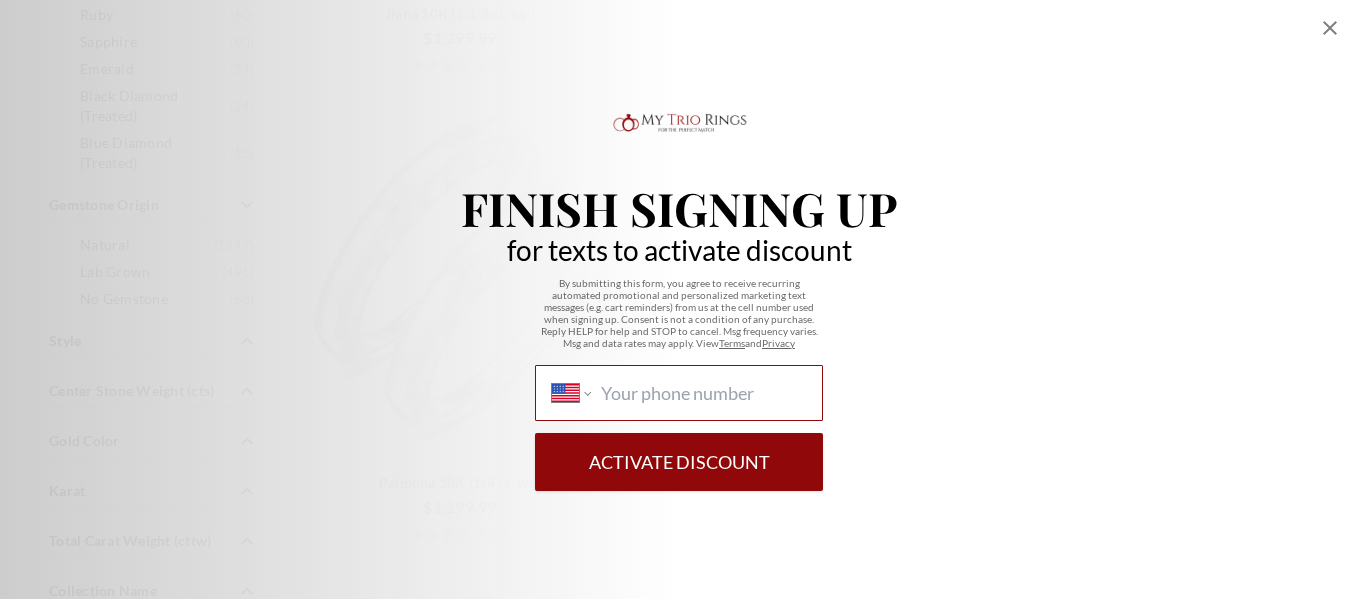 type on "1 (216) 315-5641" 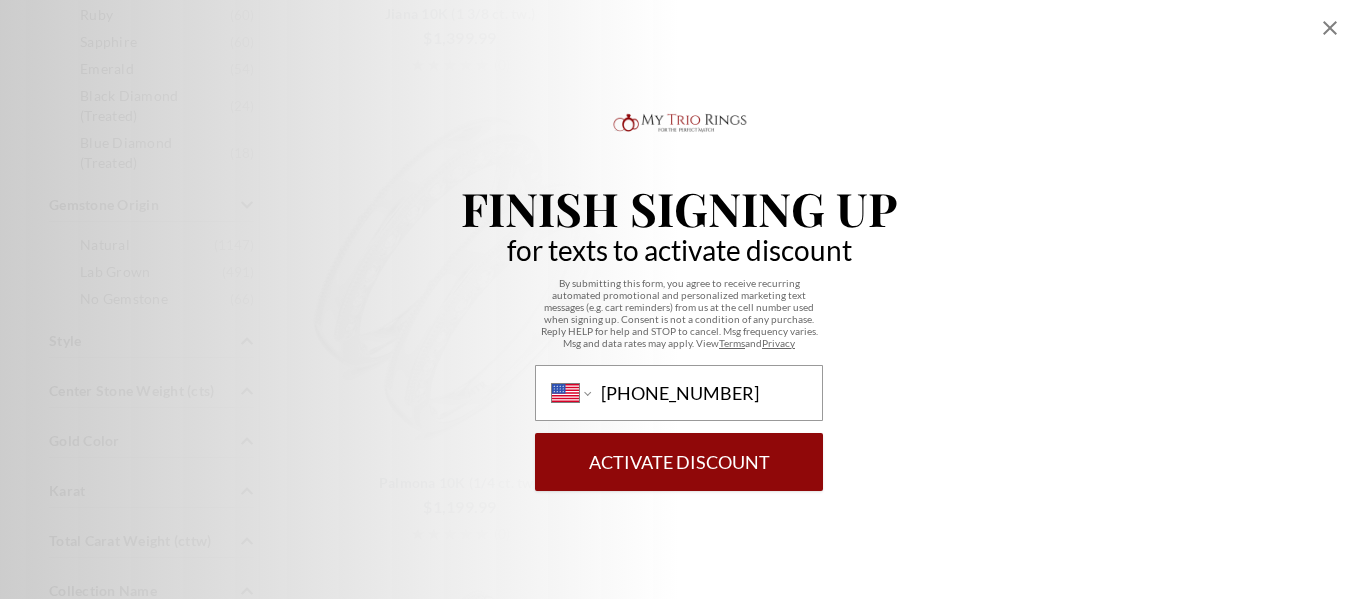 click on "Activate Discount" at bounding box center (679, 462) 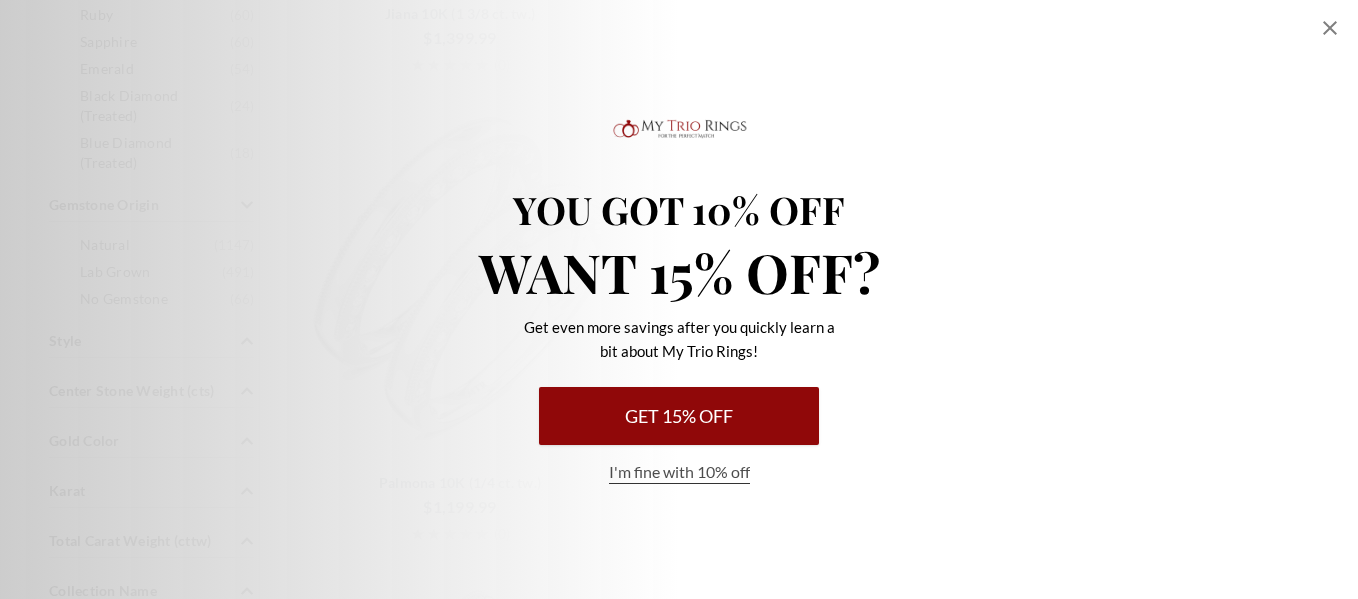 click on "Get 15% Off" at bounding box center (679, 416) 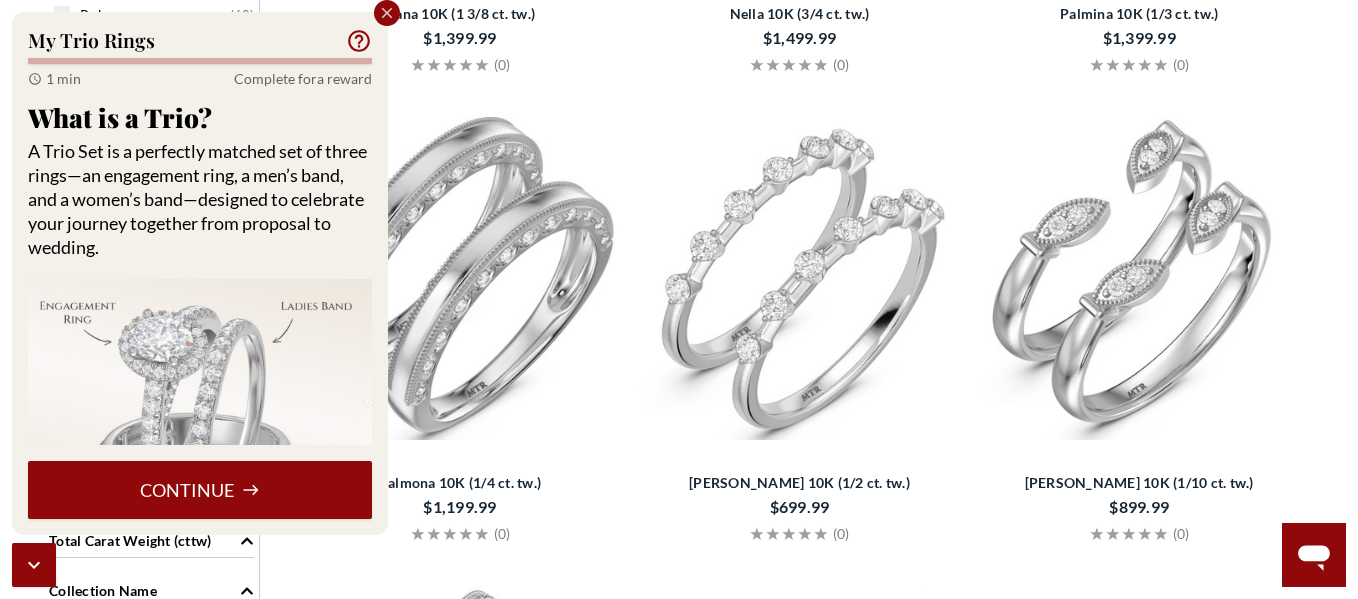 click 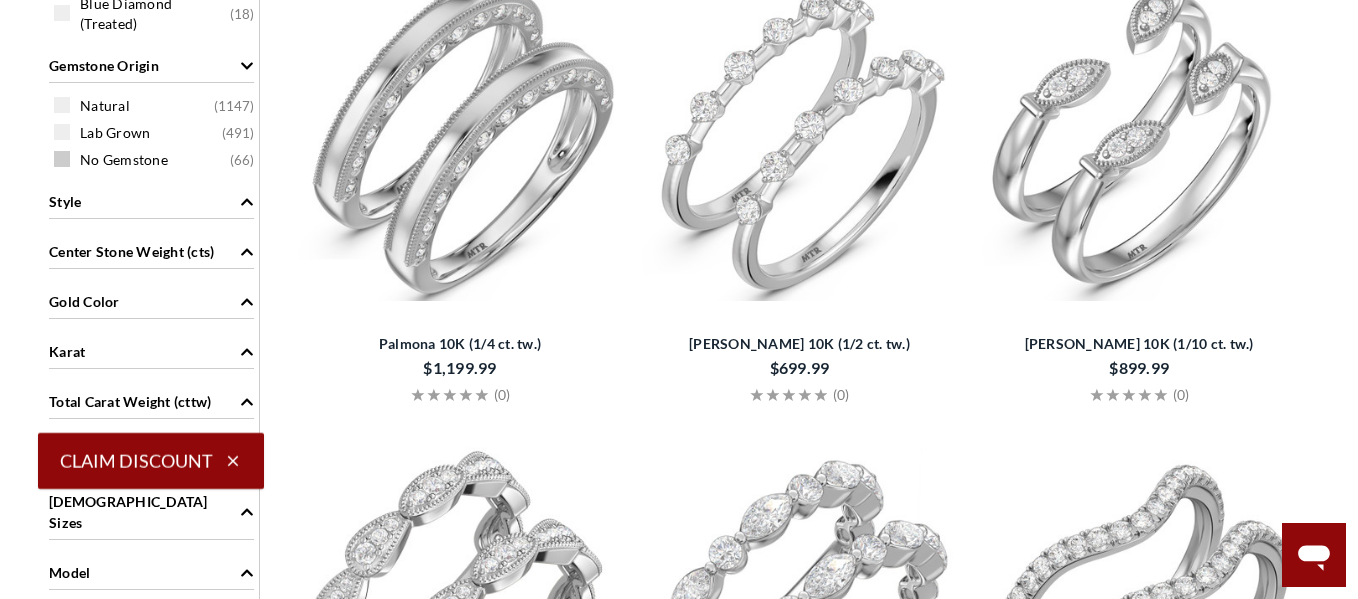 scroll, scrollTop: 1024, scrollLeft: 0, axis: vertical 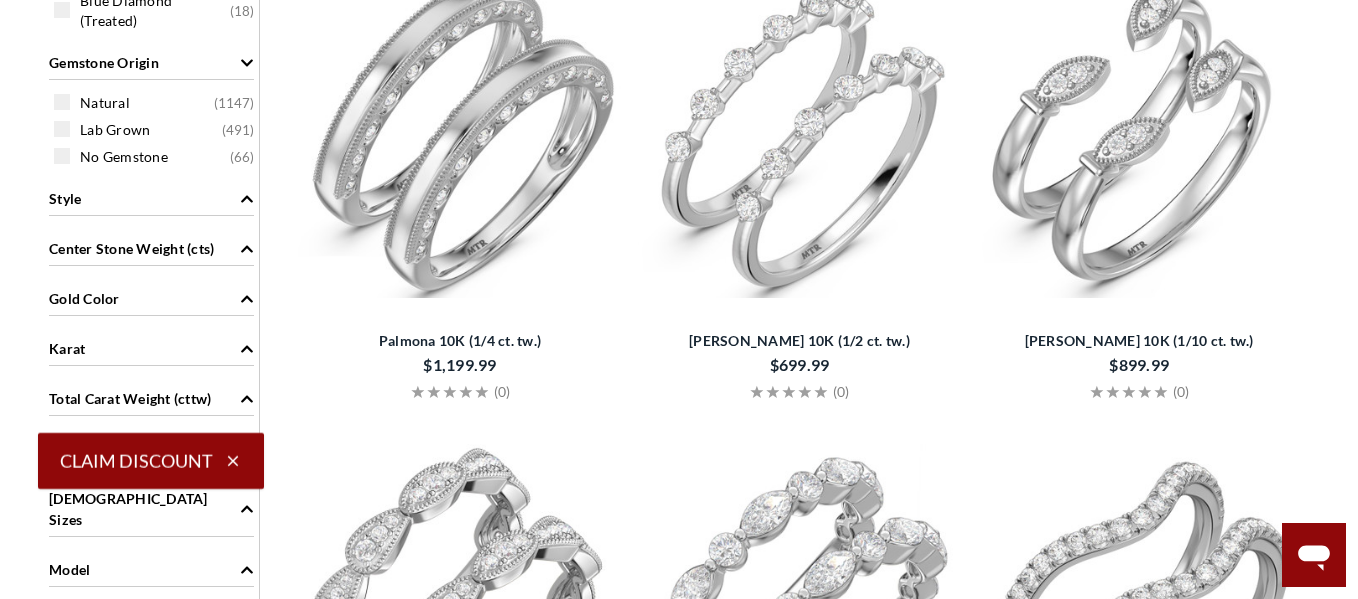 click on "Gold Color" at bounding box center (84, 298) 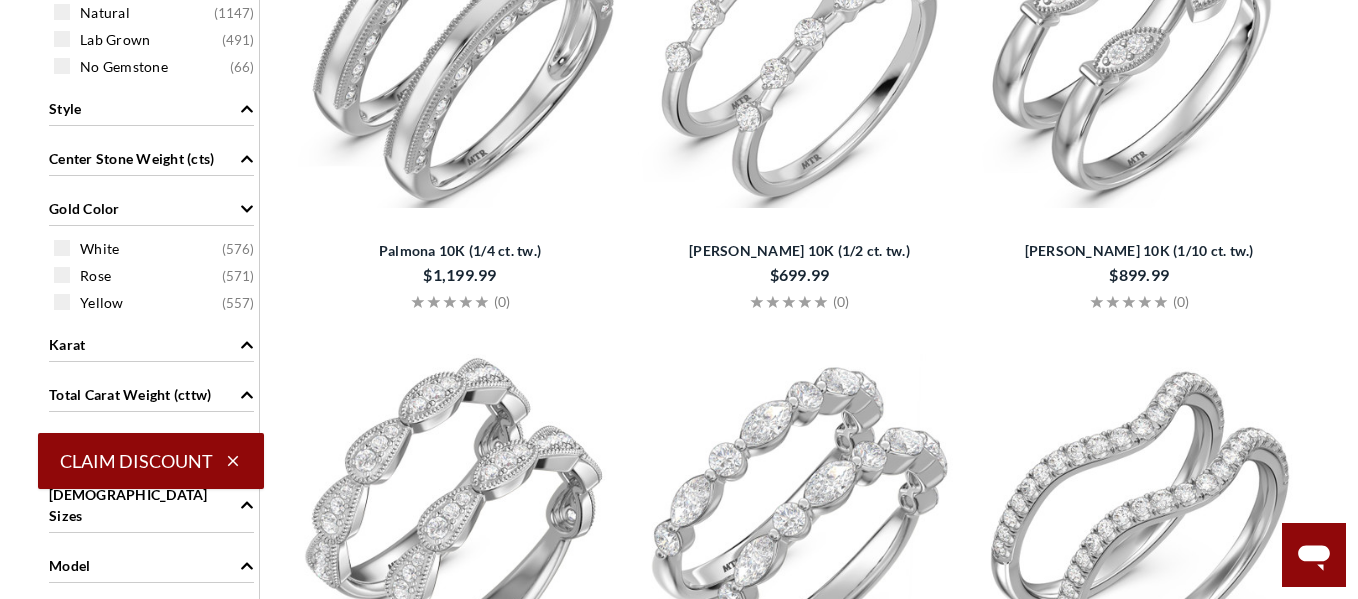 scroll, scrollTop: 1115, scrollLeft: 0, axis: vertical 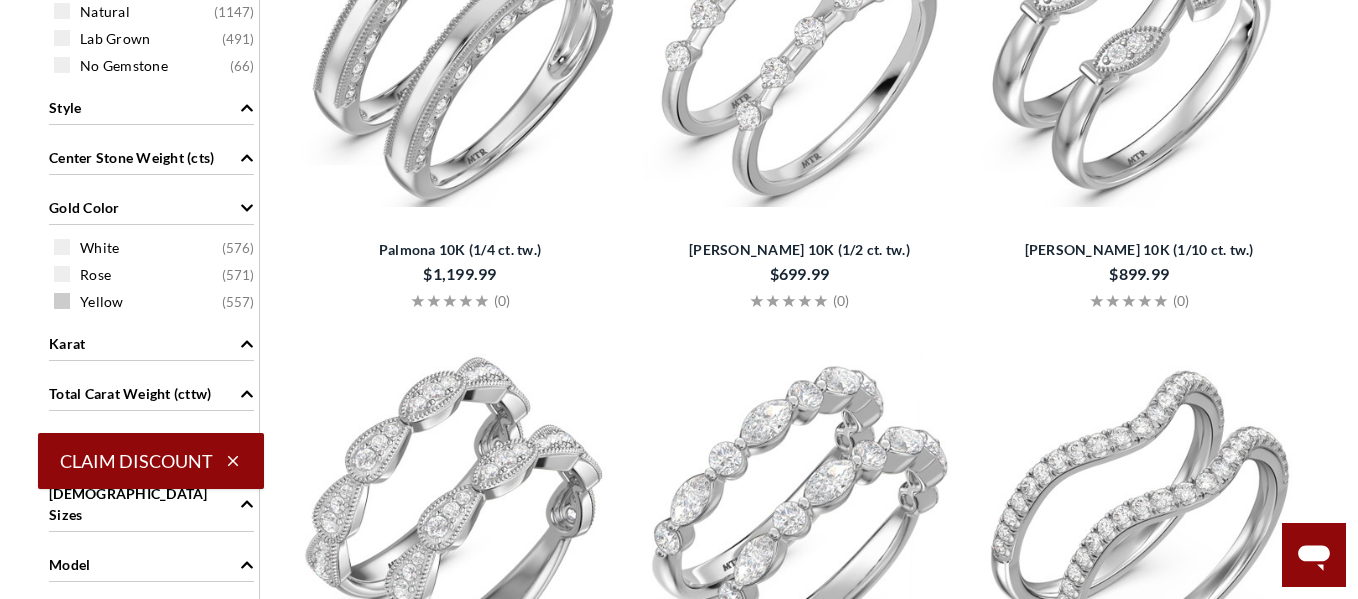 click at bounding box center [62, 301] 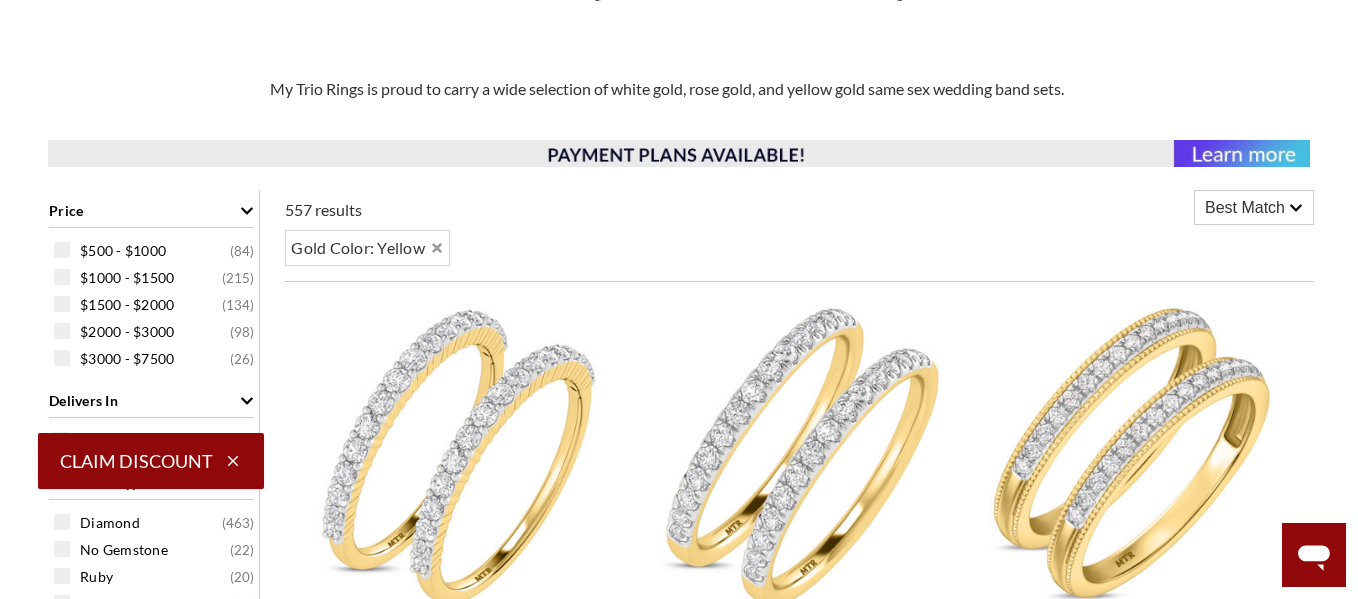 scroll, scrollTop: 278, scrollLeft: 0, axis: vertical 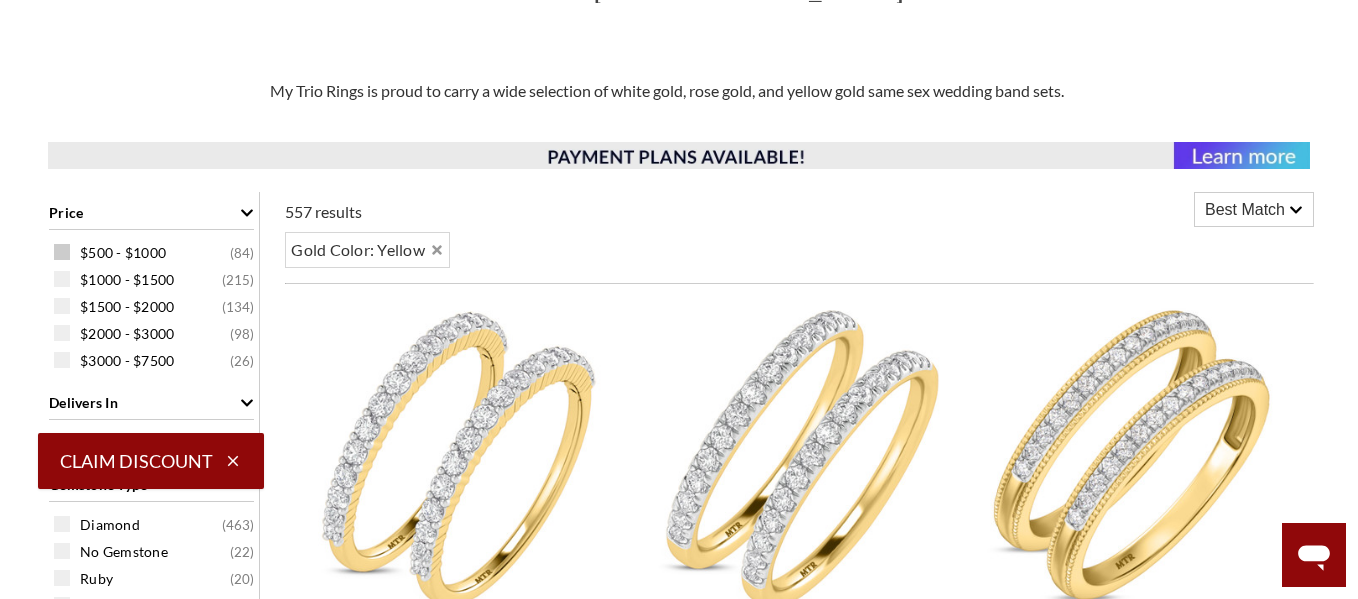 click at bounding box center (62, 252) 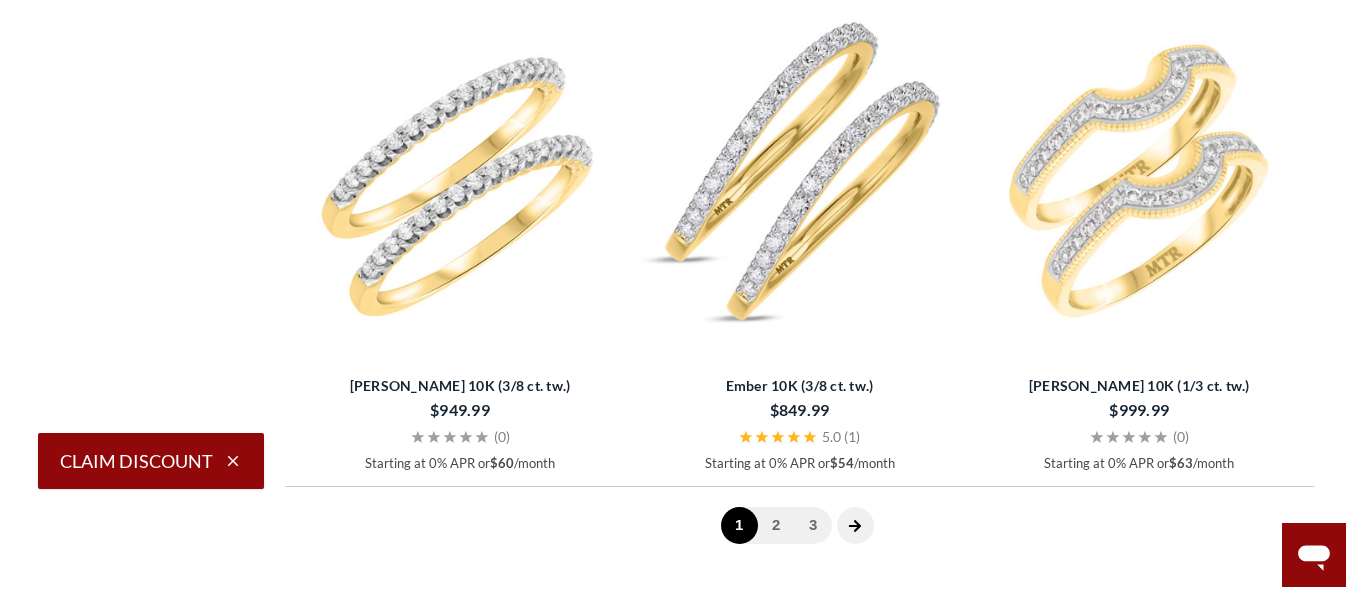 scroll, scrollTop: 4797, scrollLeft: 0, axis: vertical 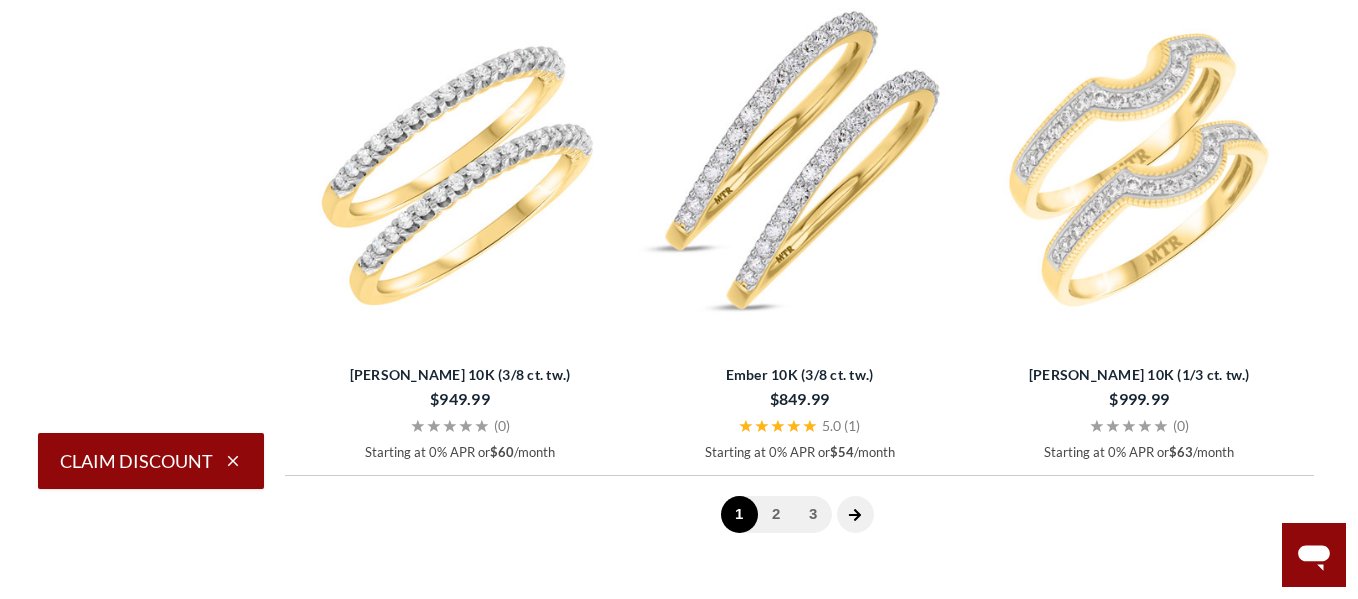 click 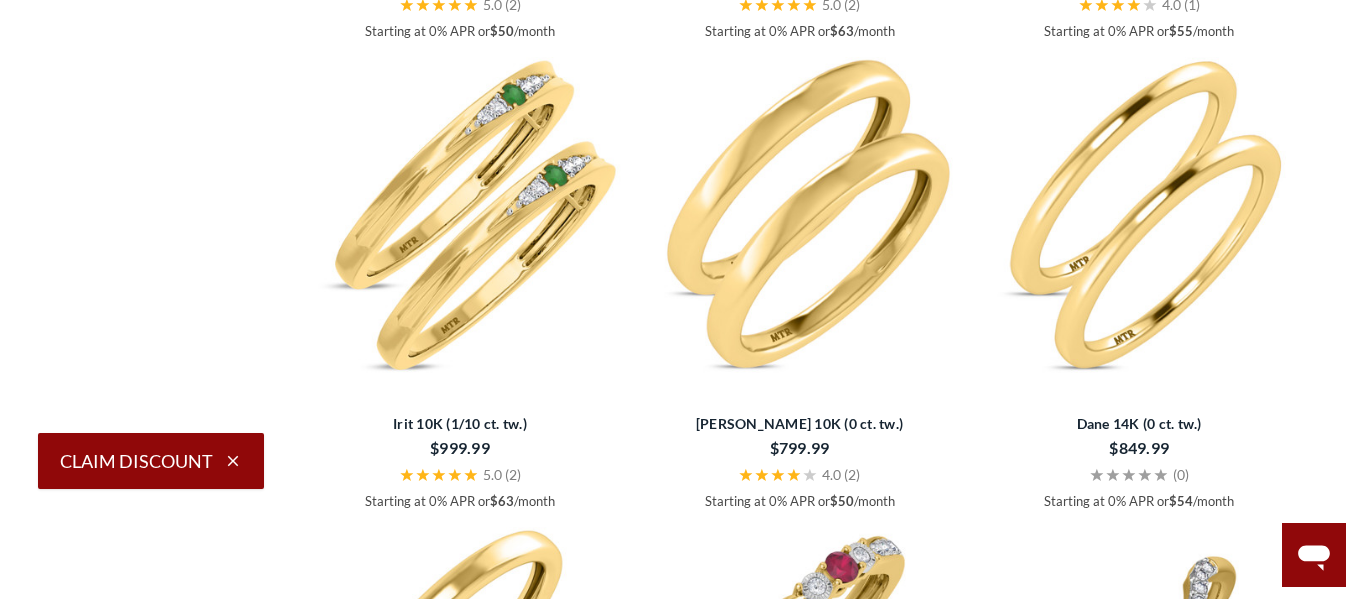 scroll, scrollTop: 3781, scrollLeft: 0, axis: vertical 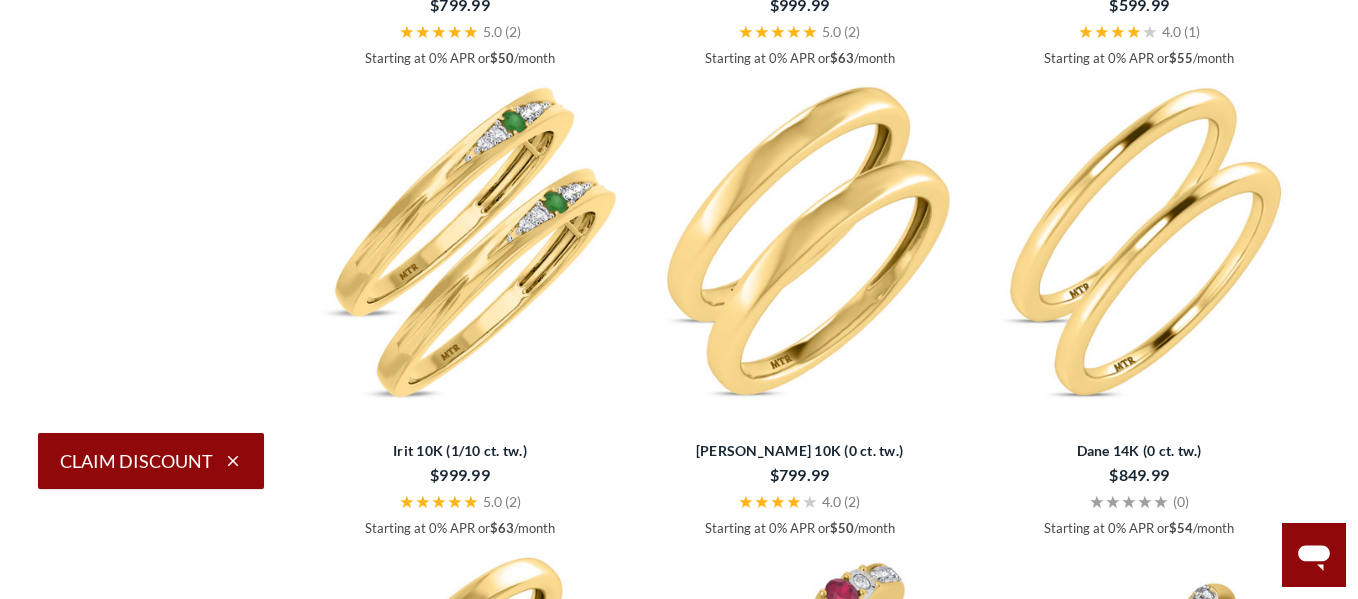 click on "Irit 10K (1/10 ct. tw.)" at bounding box center [460, 450] 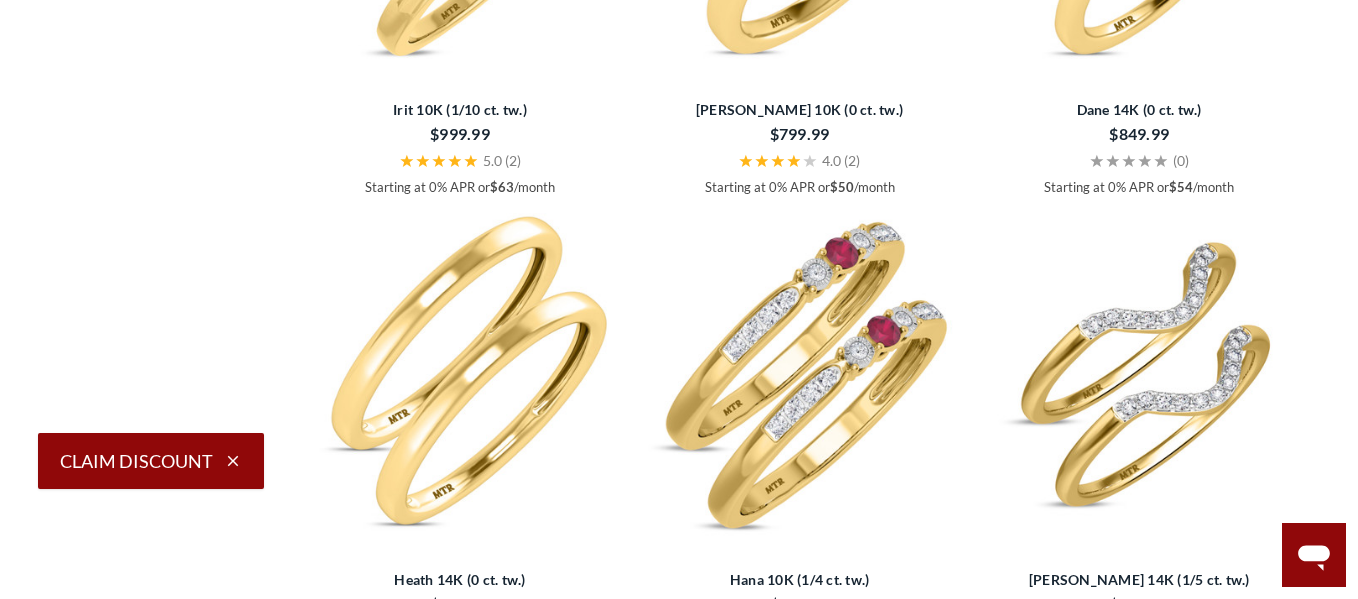 scroll, scrollTop: 4132, scrollLeft: 0, axis: vertical 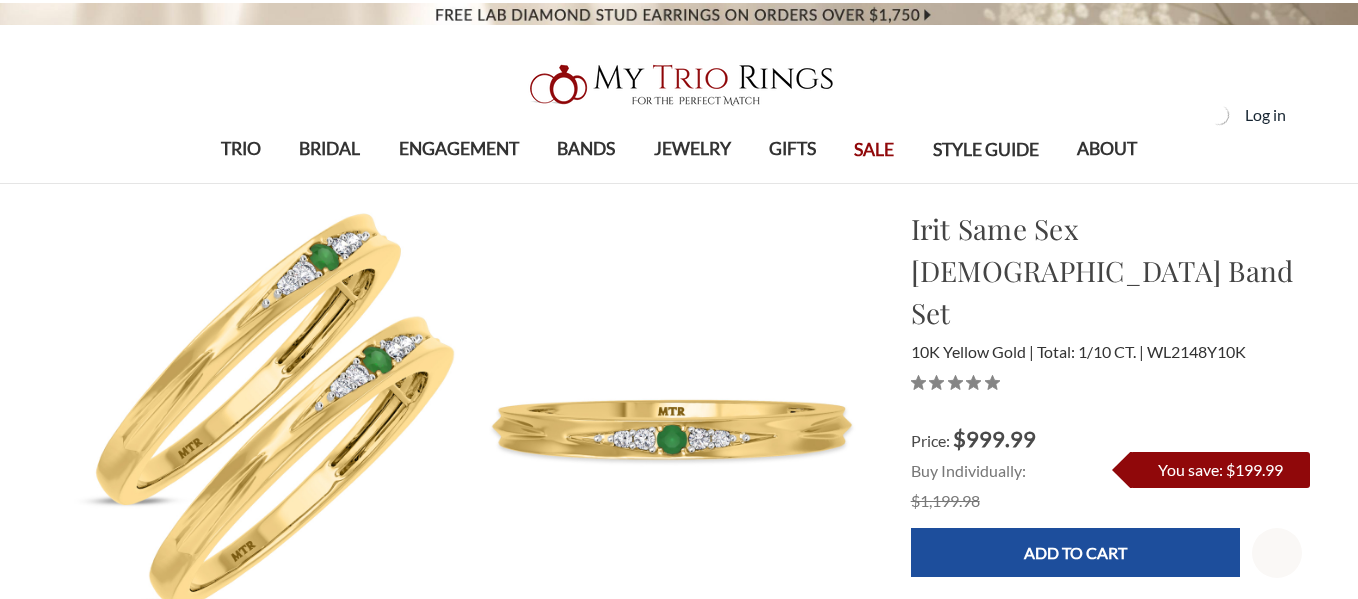 select on "17307508" 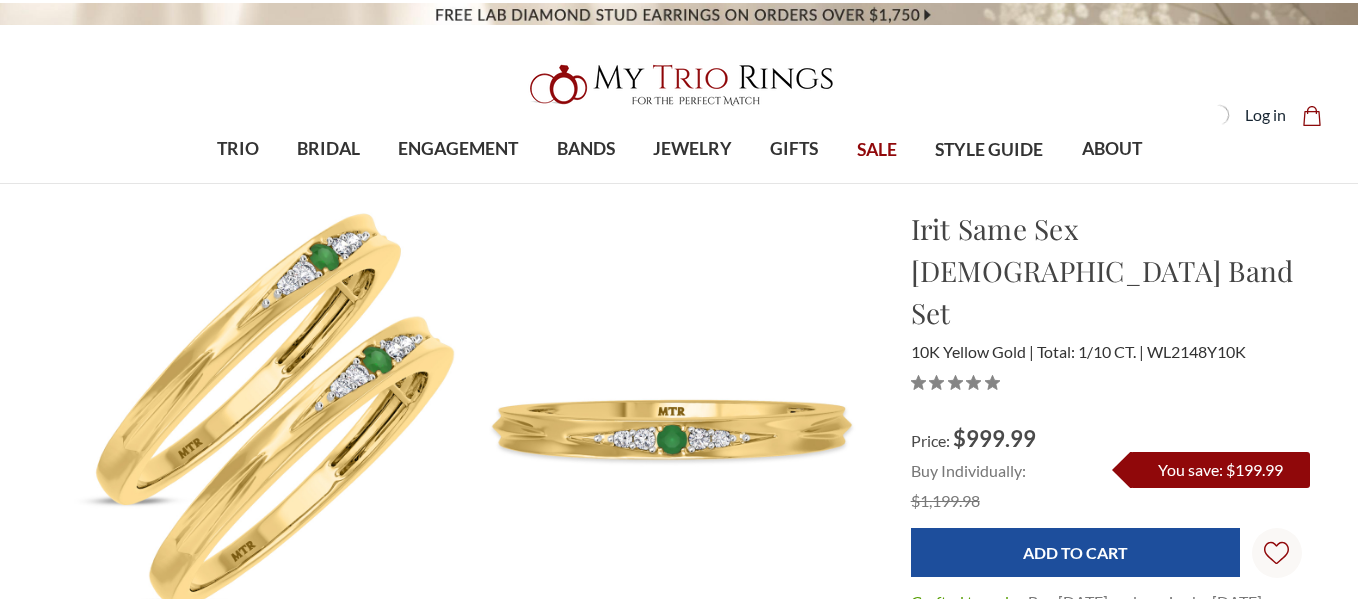 scroll, scrollTop: 0, scrollLeft: 0, axis: both 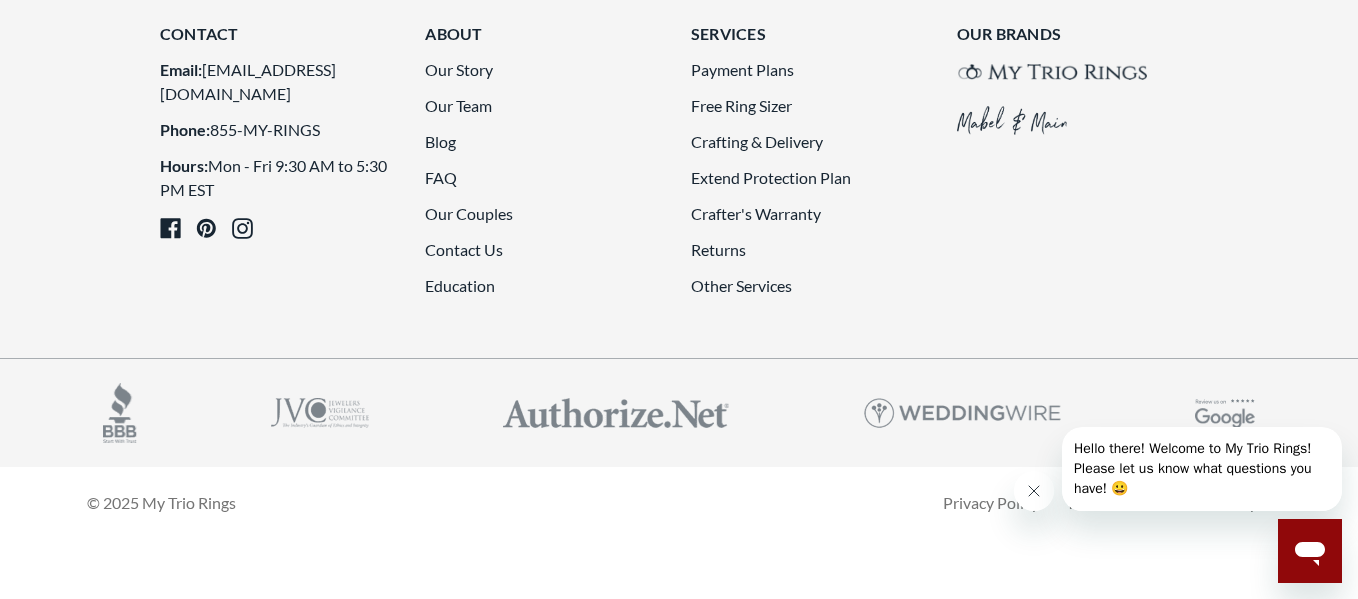 click 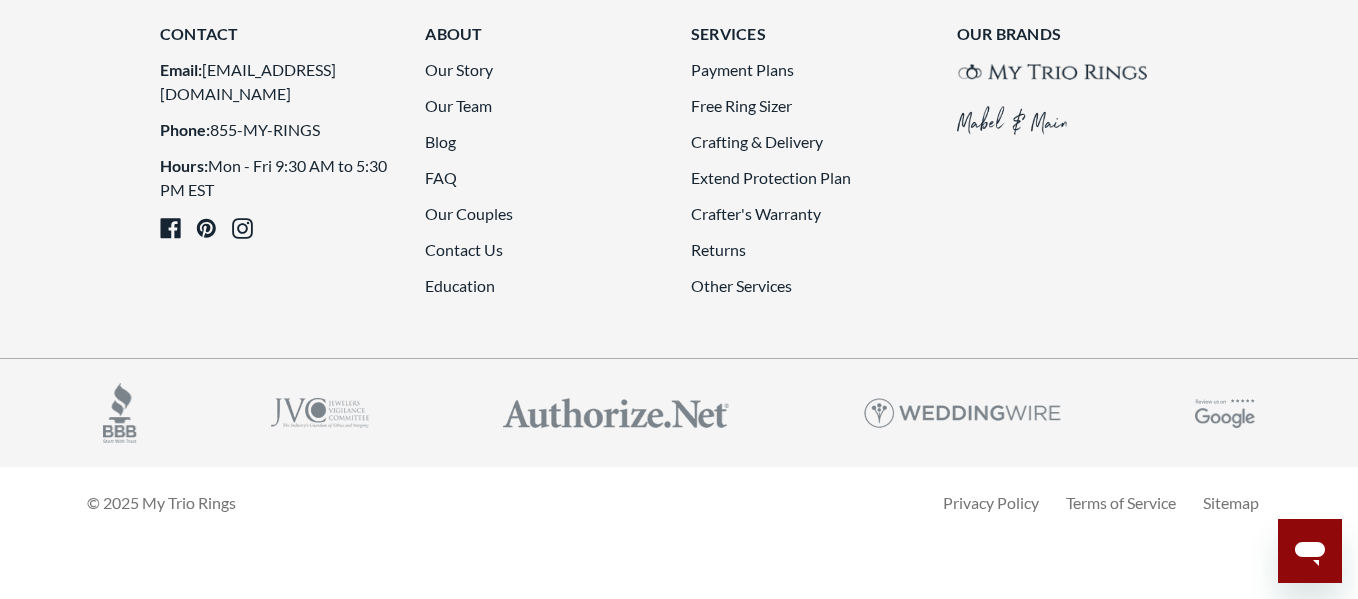 scroll, scrollTop: 4760, scrollLeft: 0, axis: vertical 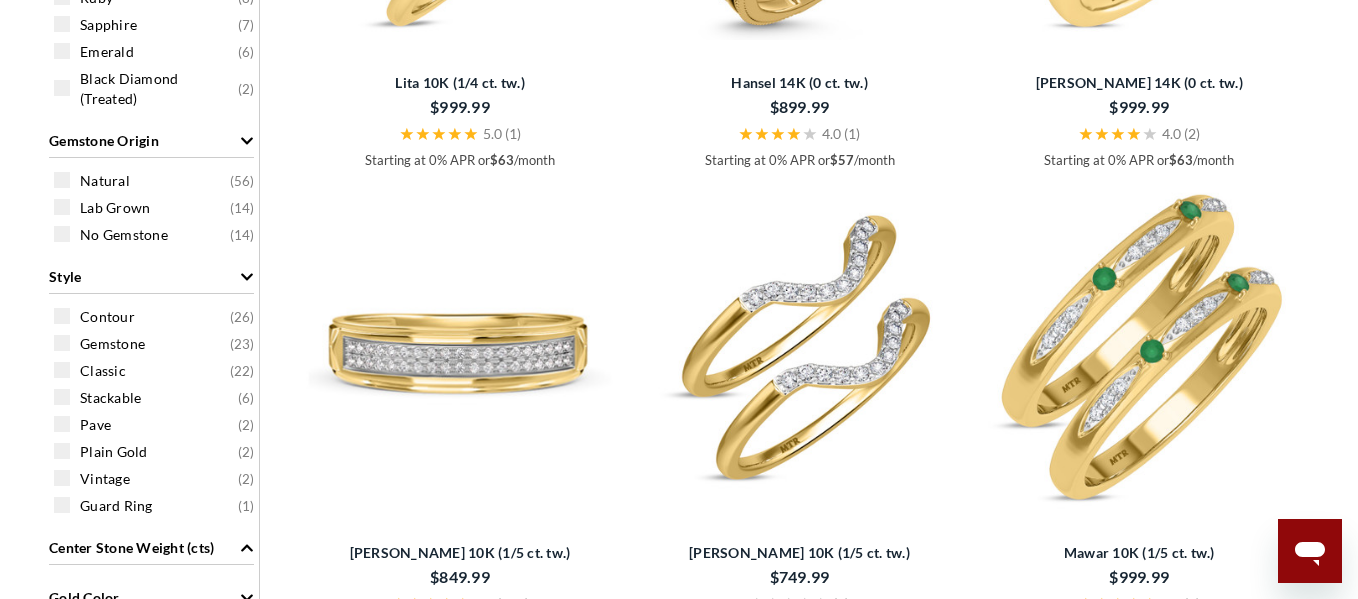click at bounding box center [460, 348] 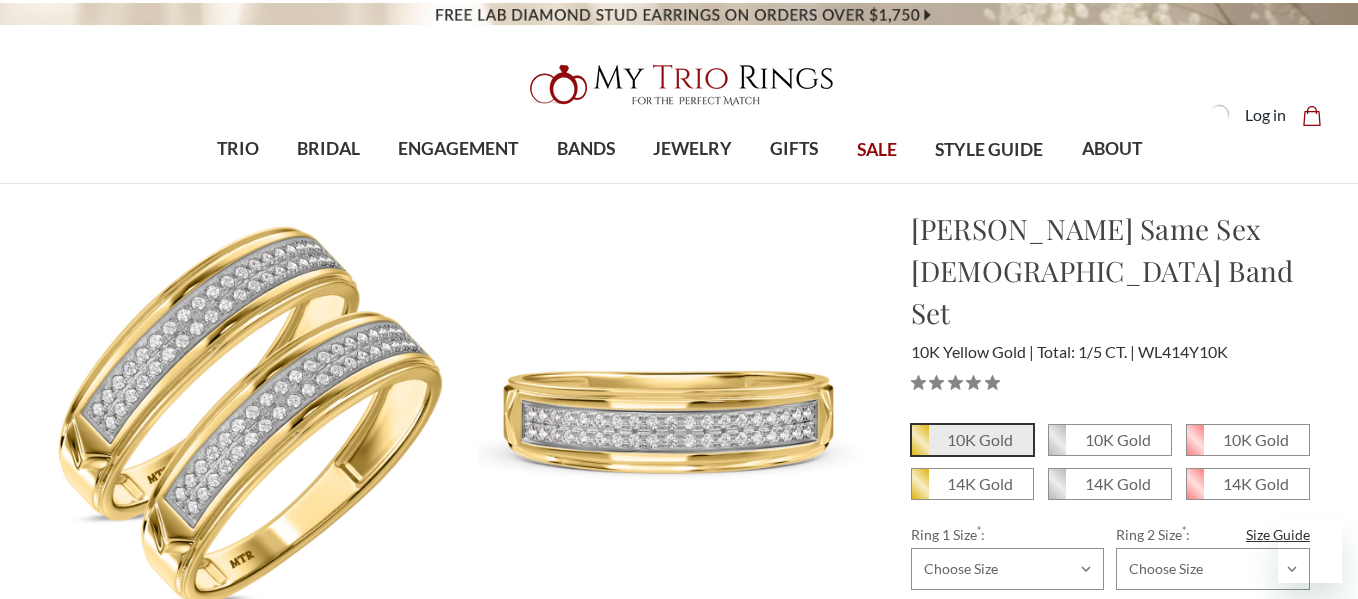 scroll, scrollTop: 0, scrollLeft: 0, axis: both 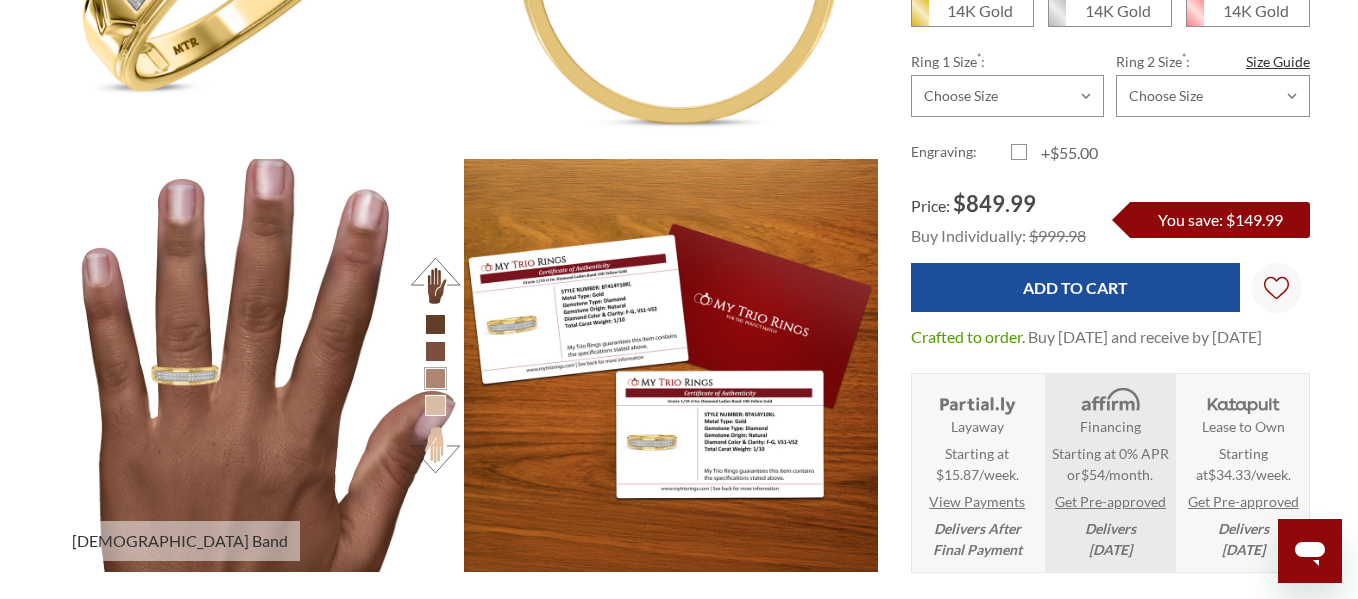 click at bounding box center [255, 365] 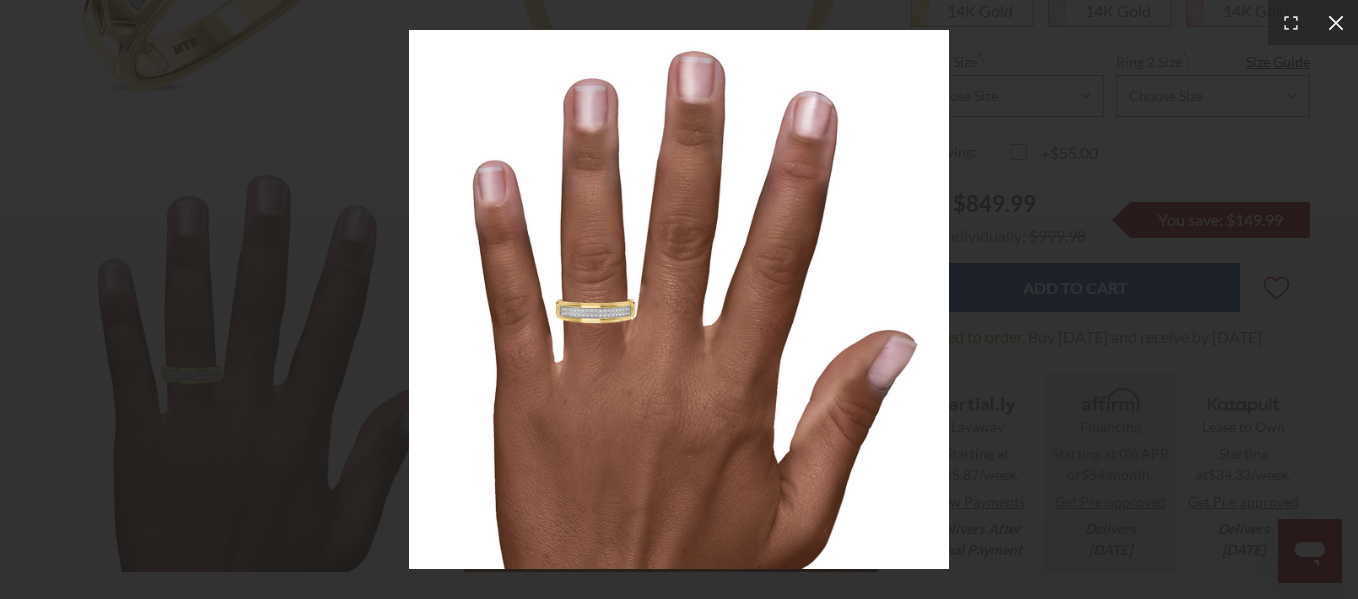 click 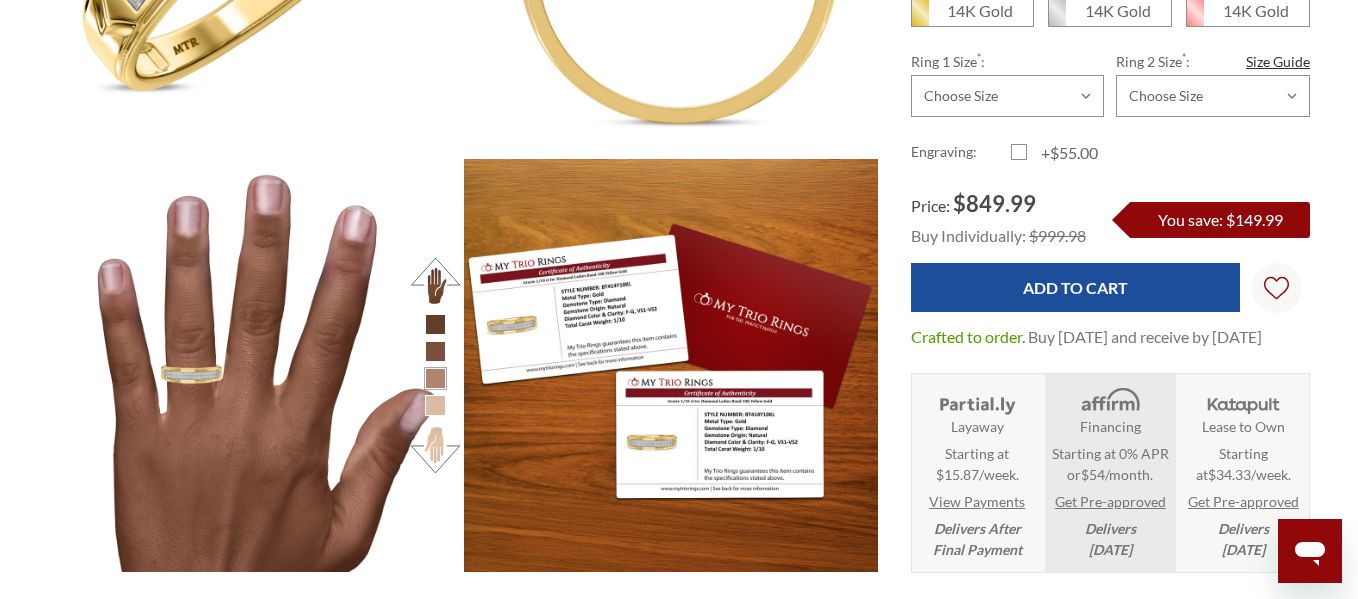 scroll, scrollTop: 662, scrollLeft: 0, axis: vertical 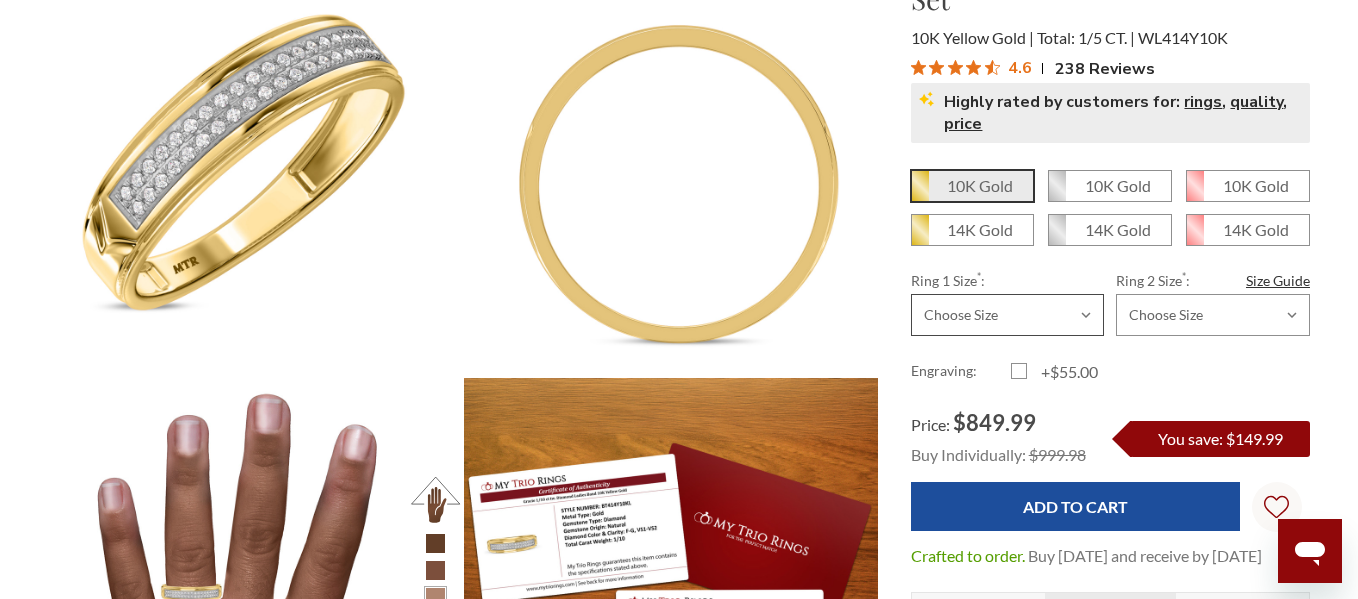 click on "Choose Size
3.00
3.25
3.50
3.75
4.00
4.25
4.50
4.75
5.00
5.25
5.50
5.75
6.00
6.25
6.50
6.75
7.00
7.25
7.50
7.75
8.00
8.25
8.50
8.75
9.00
9.25
9.50
9.75
10.00
10.25
10.50
10.75
11.00
11.25
11.50
11.75
12.00
12.25
12.50
12.75
13.00" at bounding box center (1008, 315) 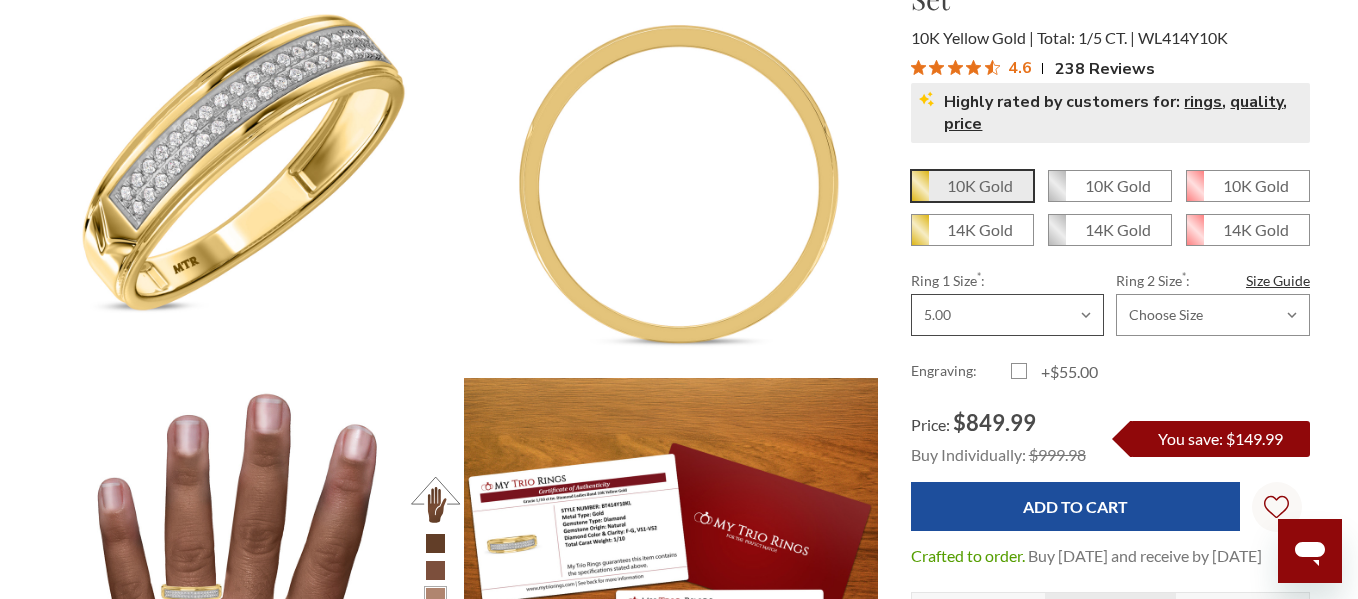 click on "Choose Size
3.00
3.25
3.50
3.75
4.00
4.25
4.50
4.75
5.00
5.25
5.50
5.75
6.00
6.25
6.50
6.75
7.00
7.25
7.50
7.75
8.00
8.25
8.50
8.75
9.00
9.25
9.50
9.75
10.00
10.25
10.50
10.75
11.00
11.25
11.50
11.75
12.00
12.25
12.50
12.75
13.00" at bounding box center (1008, 315) 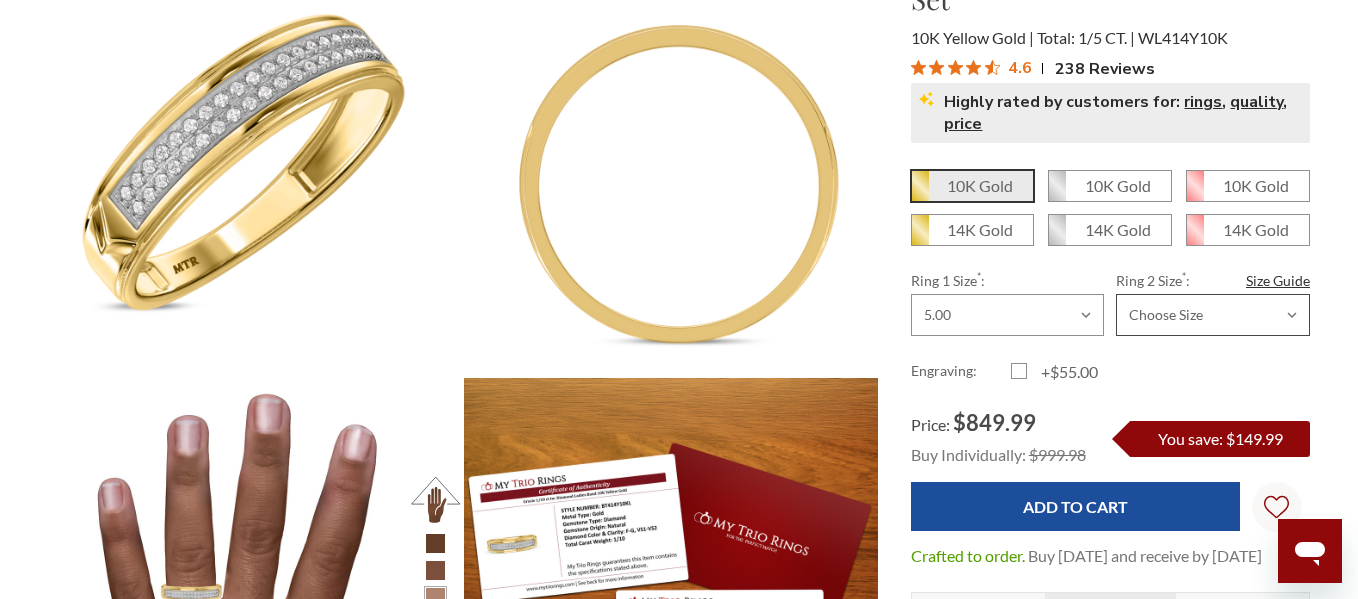 click on "Choose Size
3.00
3.25
3.50
3.75
4.00
4.25
4.50
4.75
5.00
5.25
5.50
5.75
6.00
6.25
6.50
6.75
7.00
7.25
7.50
7.75
8.00
8.25
8.50
8.75
9.00
9.25
9.50
9.75
10.00
10.25
10.50
10.75
11.00
11.25
11.50
11.75
12.00
12.25
12.50
12.75
13.00" at bounding box center (1213, 315) 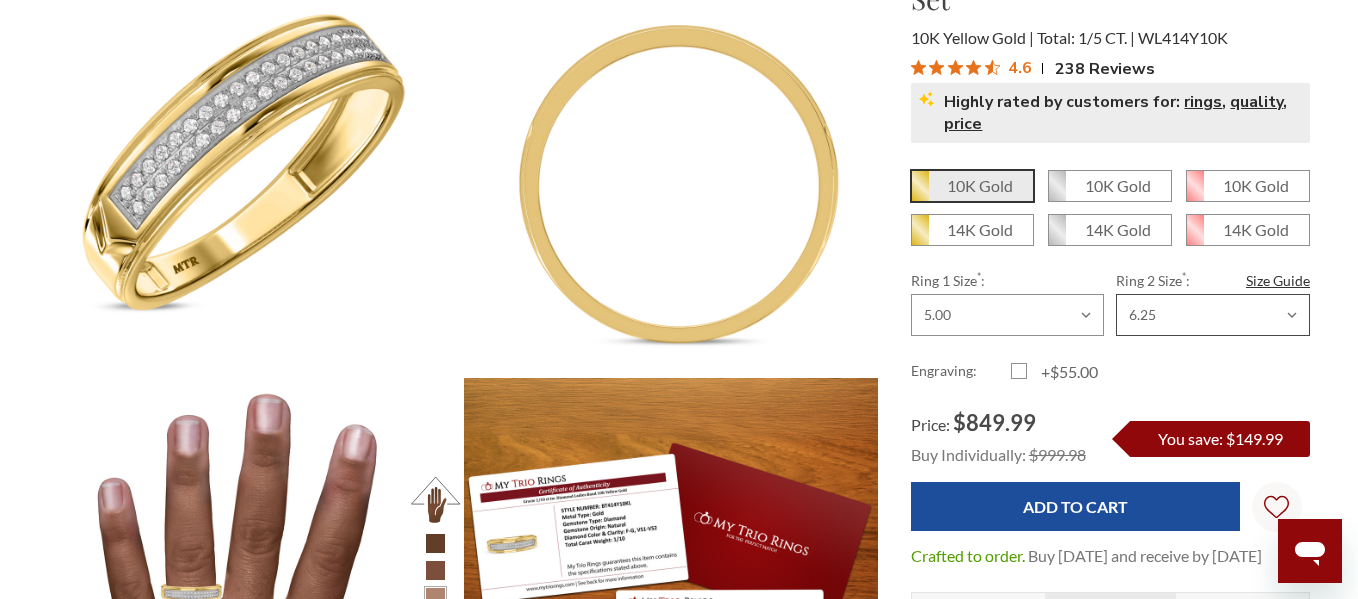 click on "Choose Size
3.00
3.25
3.50
3.75
4.00
4.25
4.50
4.75
5.00
5.25
5.50
5.75
6.00
6.25
6.50
6.75
7.00
7.25
7.50
7.75
8.00
8.25
8.50
8.75
9.00
9.25
9.50
9.75
10.00
10.25
10.50
10.75
11.00
11.25
11.50
11.75
12.00
12.25
12.50
12.75
13.00" at bounding box center (1213, 315) 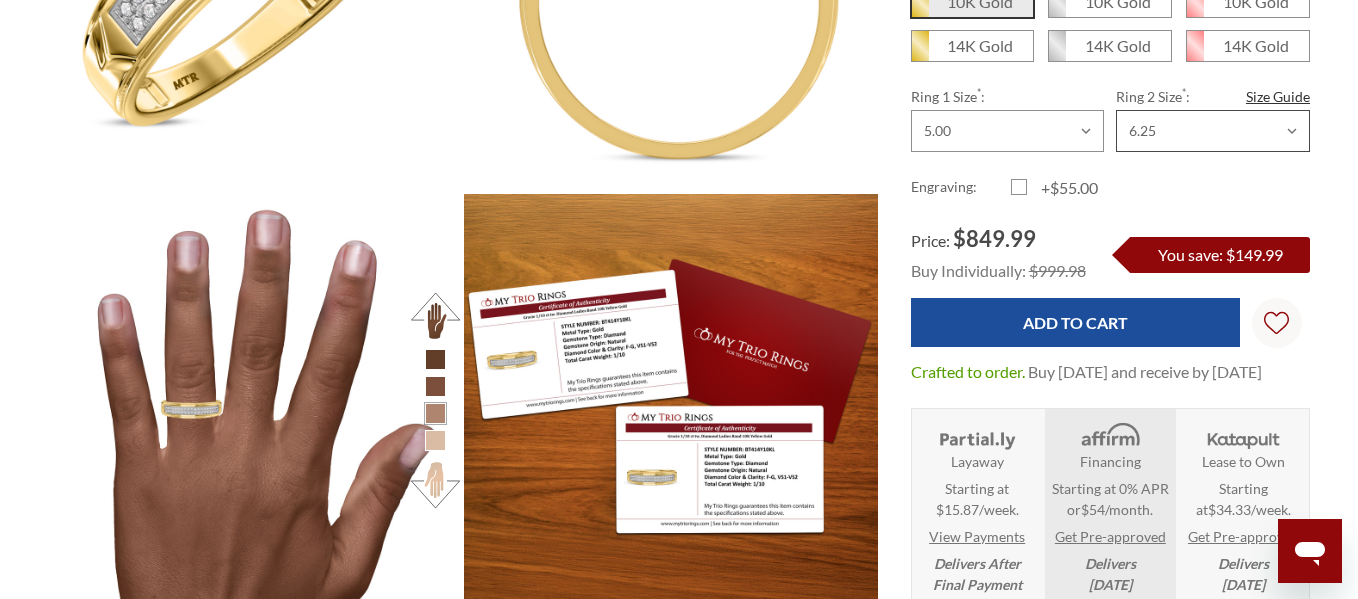 scroll, scrollTop: 856, scrollLeft: 0, axis: vertical 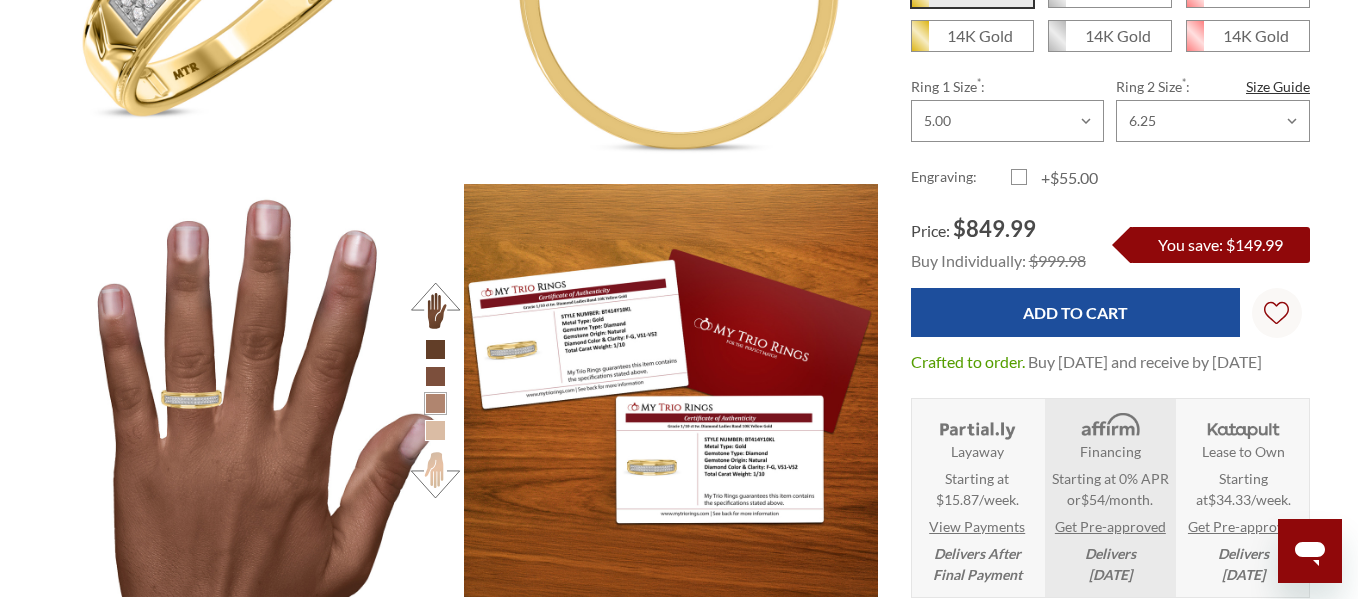 click on "Layaway" at bounding box center (977, 451) 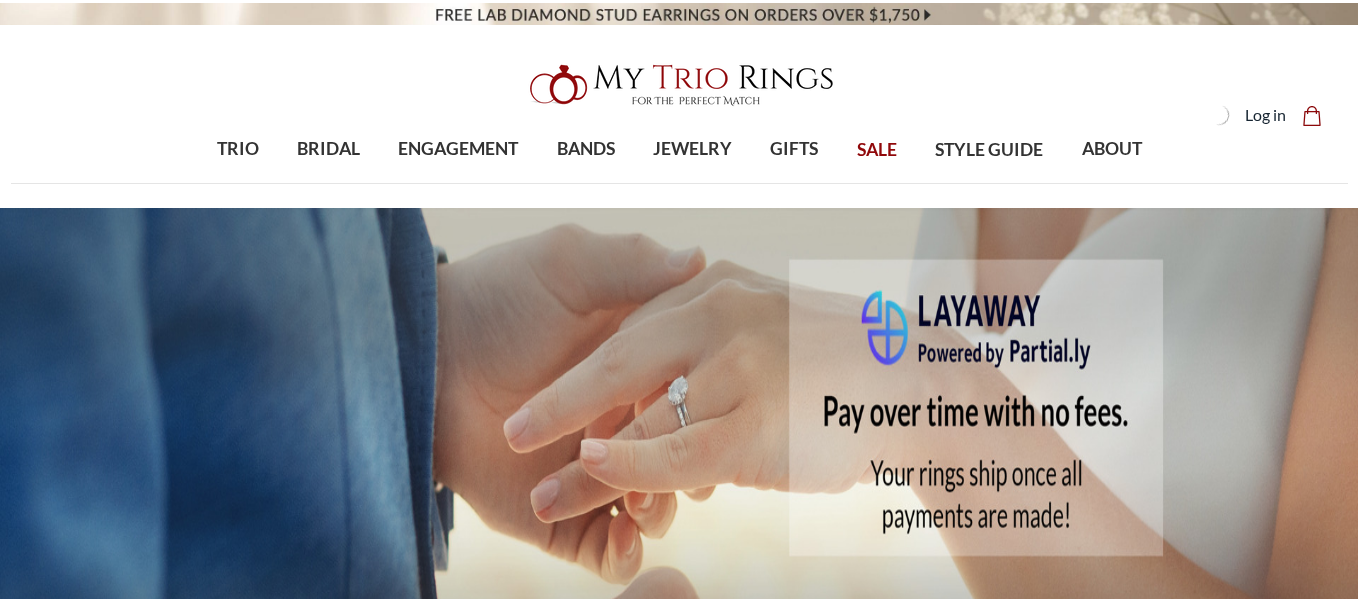 scroll, scrollTop: 0, scrollLeft: 0, axis: both 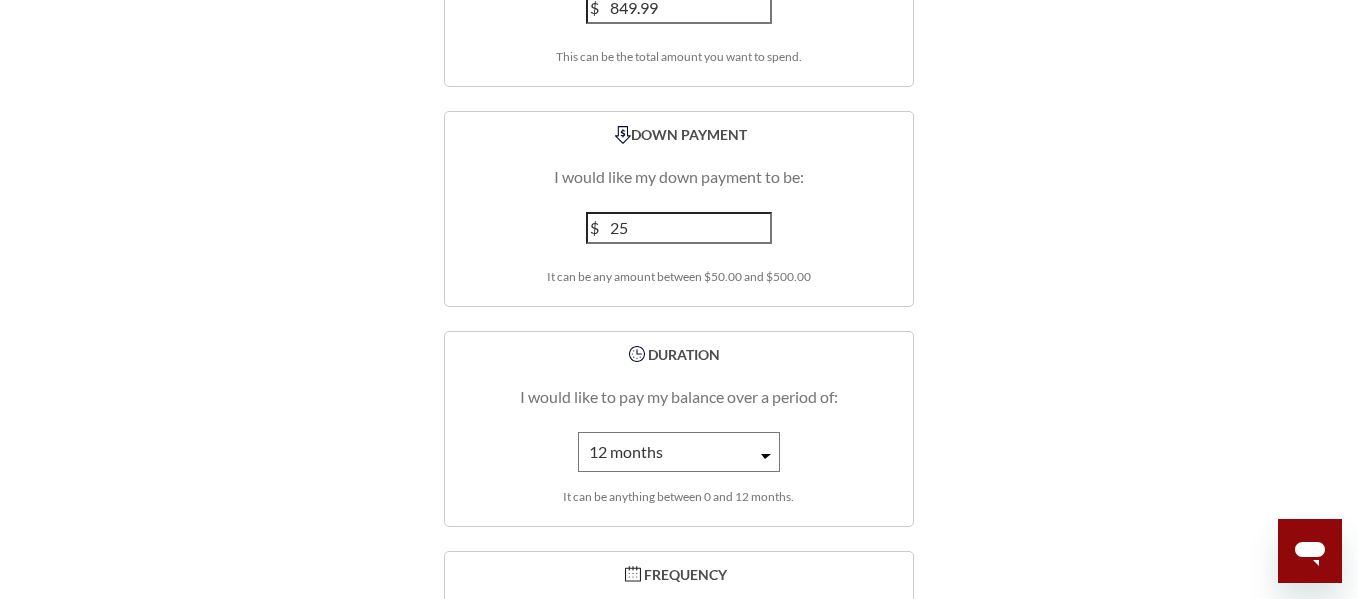 click 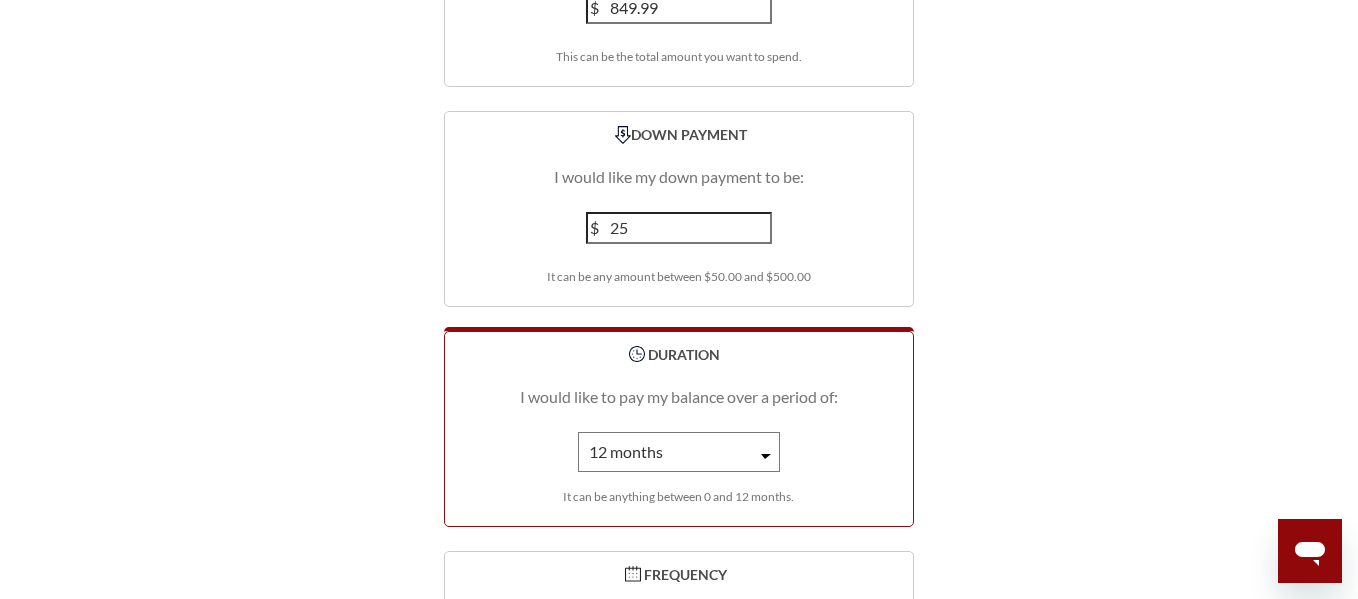 click on "1 month   2 months   3 months   4 months   5 months   6 months   7 months   8 months   9 months   10 months   11 months   12 months" at bounding box center [679, 452] 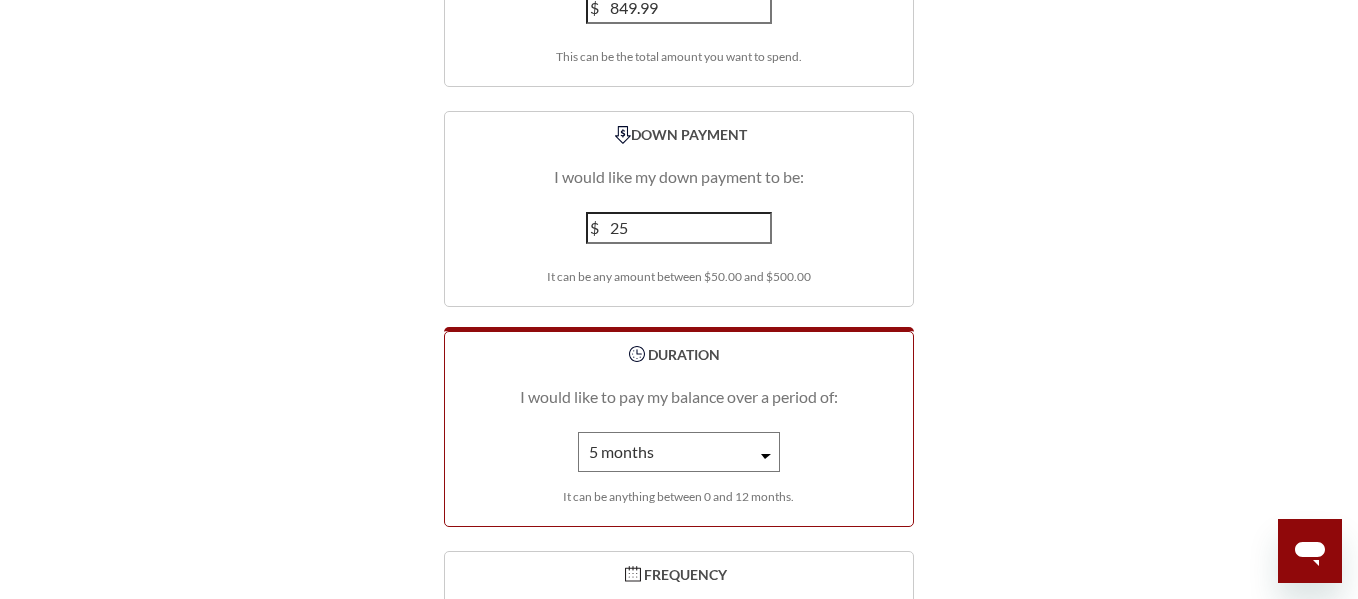 click on "1 month   2 months   3 months   4 months   5 months   6 months   7 months   8 months   9 months   10 months   11 months   12 months" at bounding box center (679, 452) 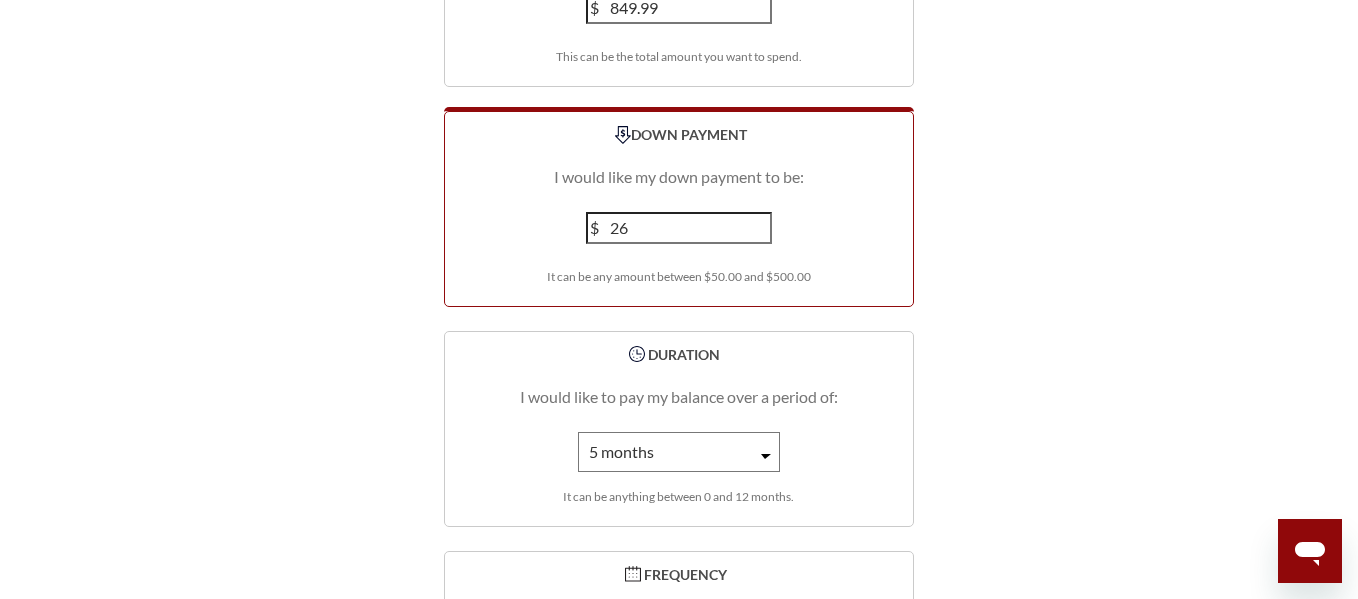 click on "26" at bounding box center [679, 228] 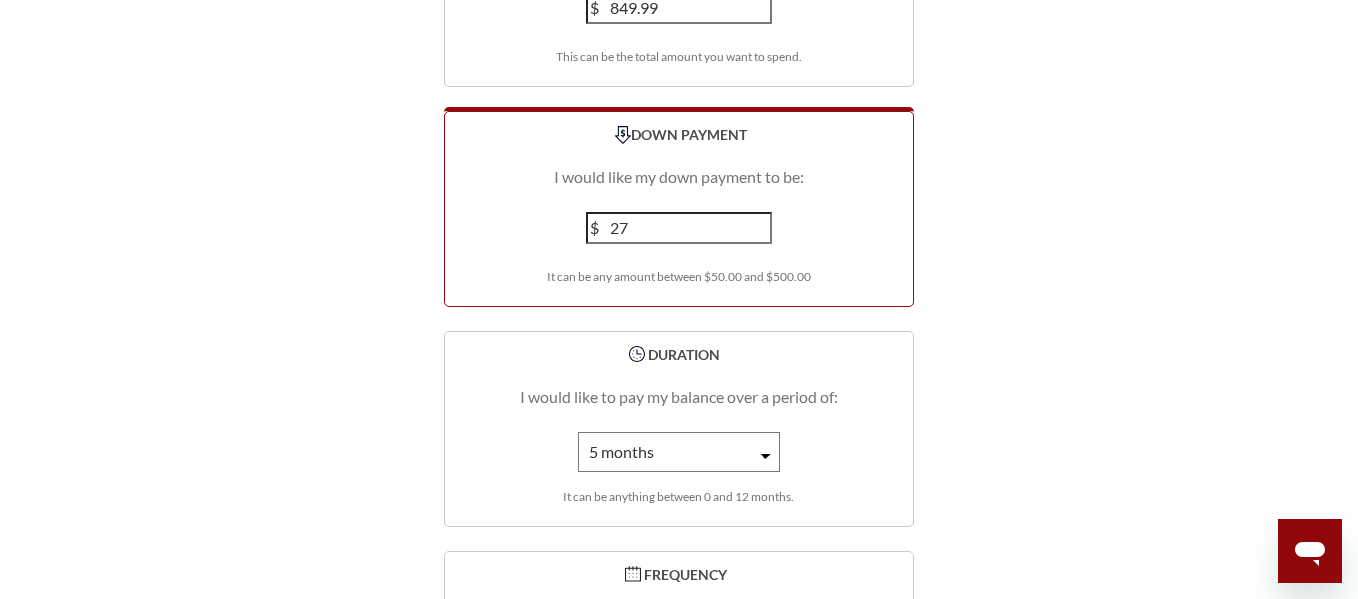 click on "27" at bounding box center [679, 228] 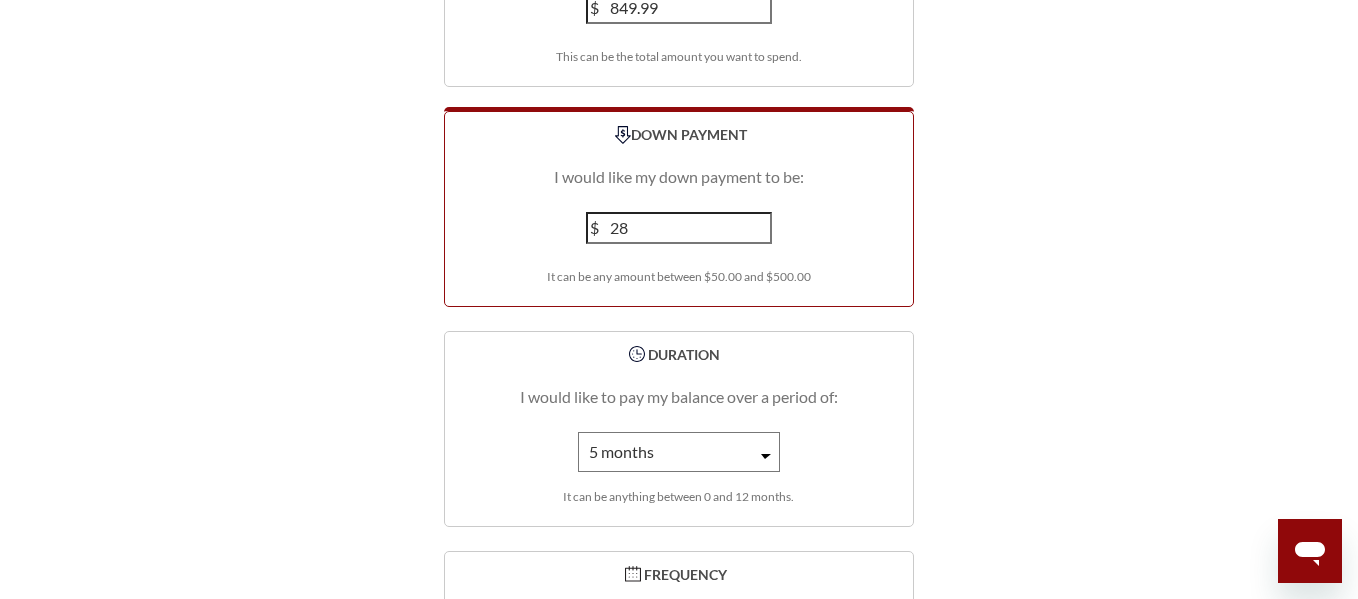 click on "28" at bounding box center (679, 228) 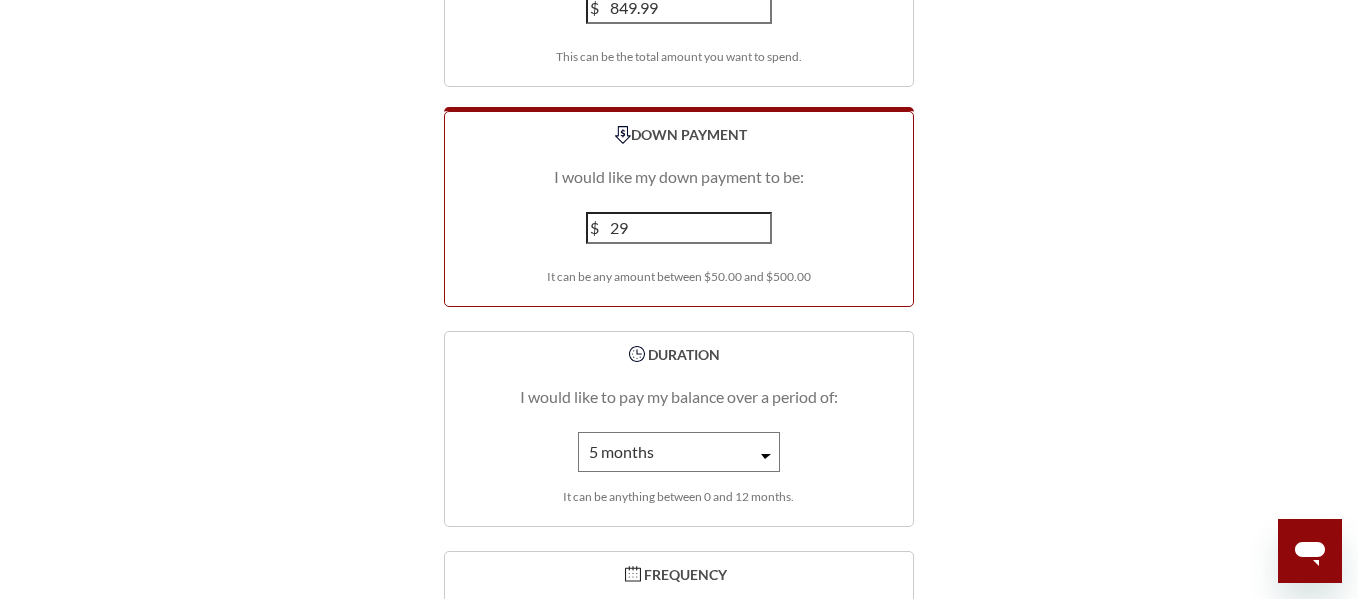 click on "29" at bounding box center [679, 228] 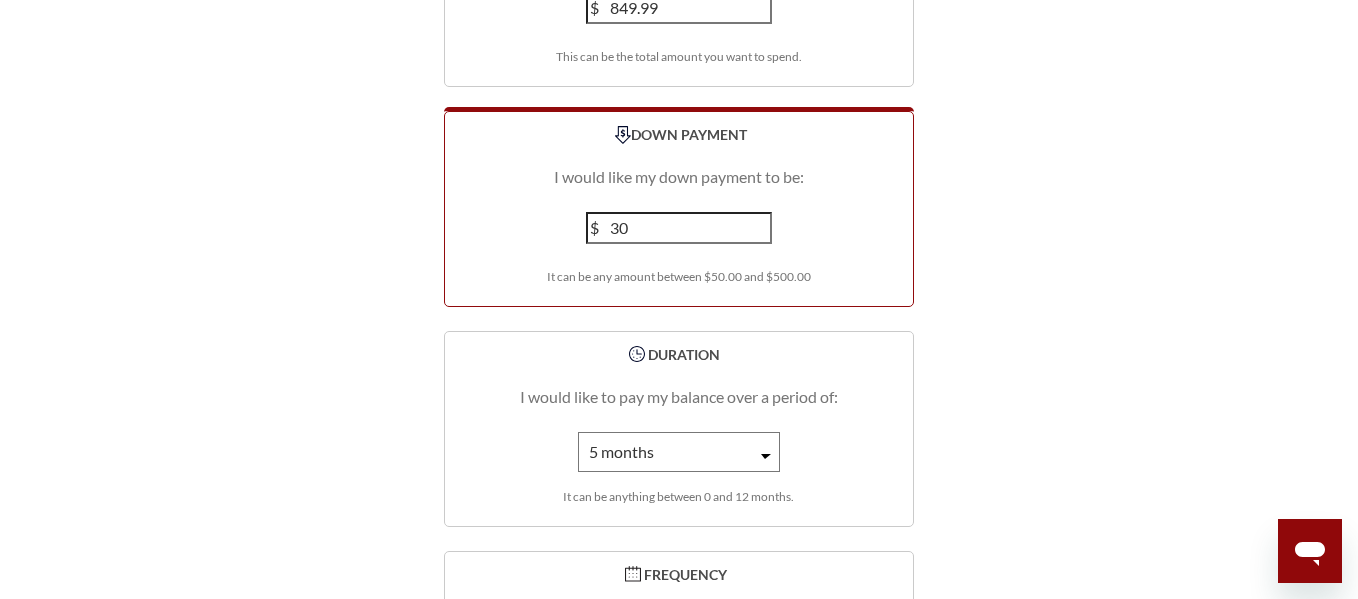 type on "30" 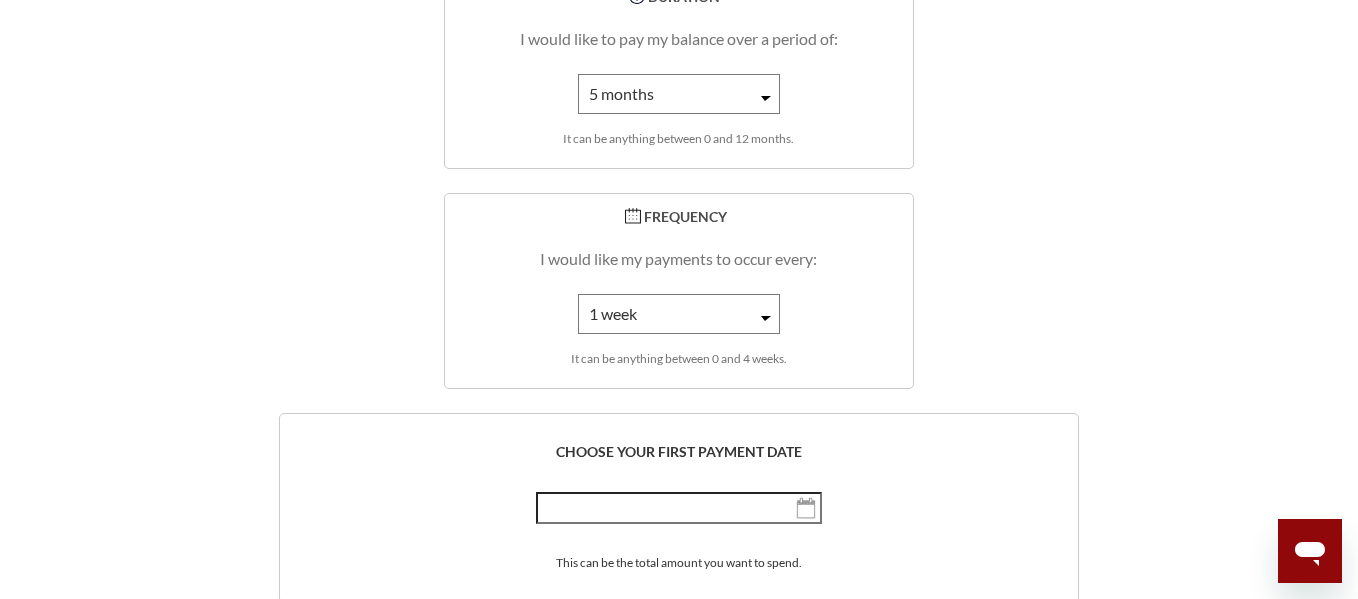 scroll, scrollTop: 3263, scrollLeft: 0, axis: vertical 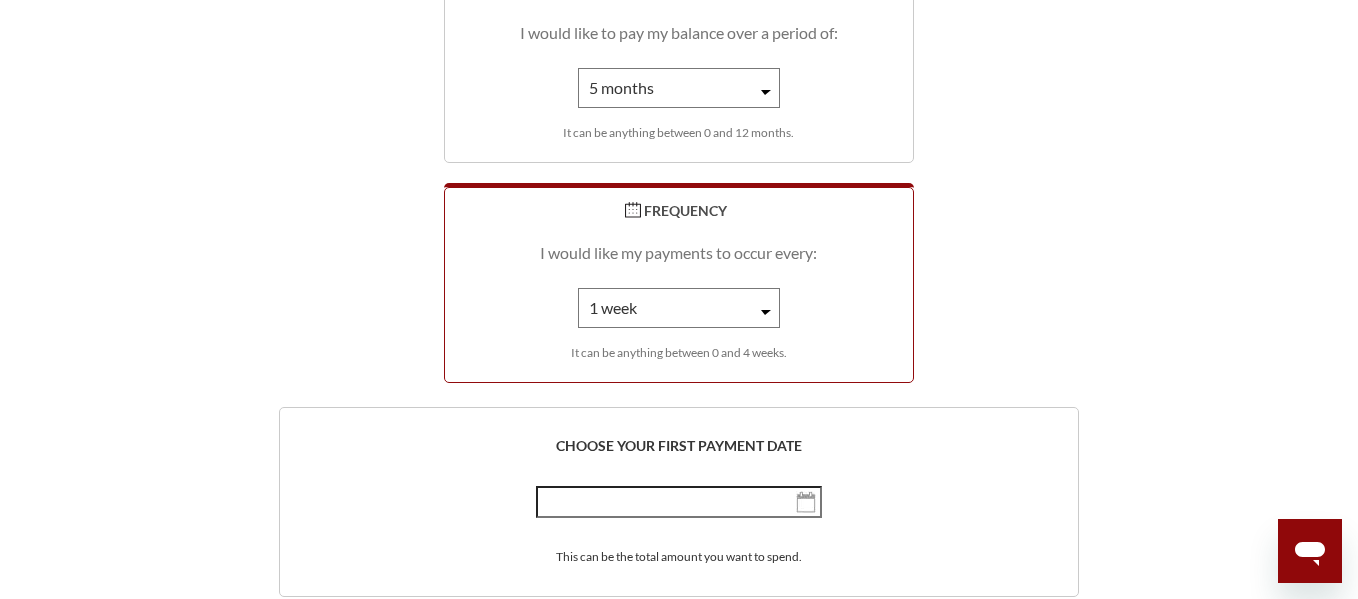click on "1 week   2 weeks   3 weeks   4 weeks" at bounding box center (679, 308) 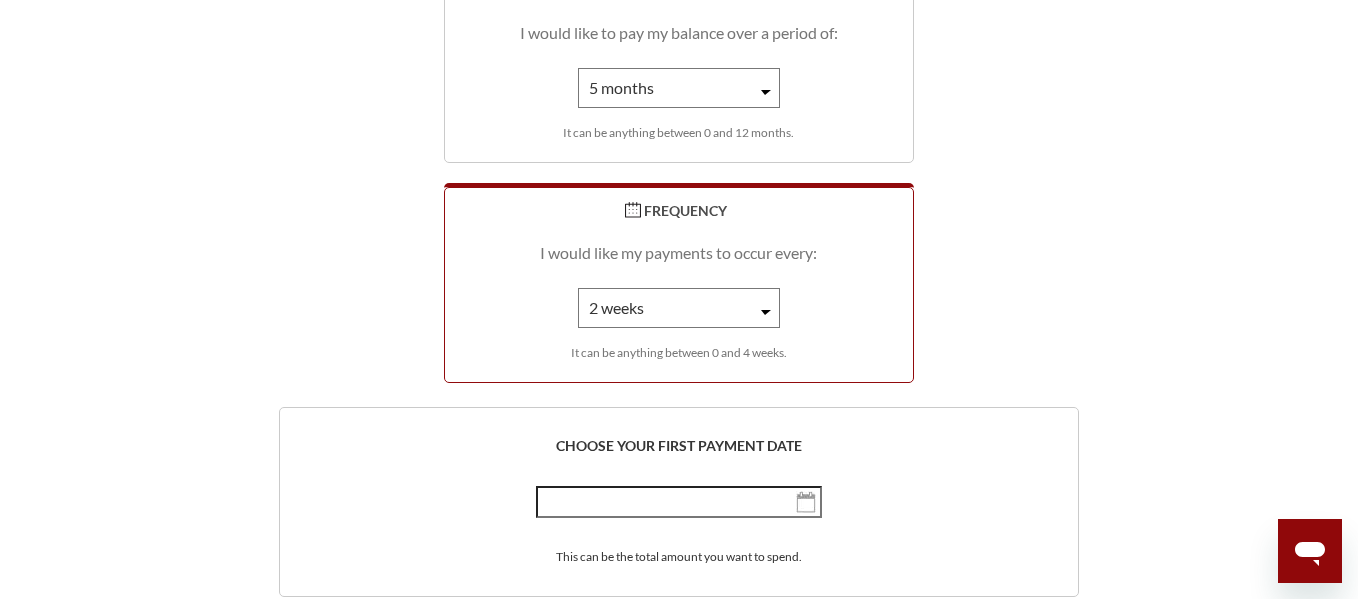 click on "1 week   2 weeks   3 weeks   4 weeks" at bounding box center (679, 308) 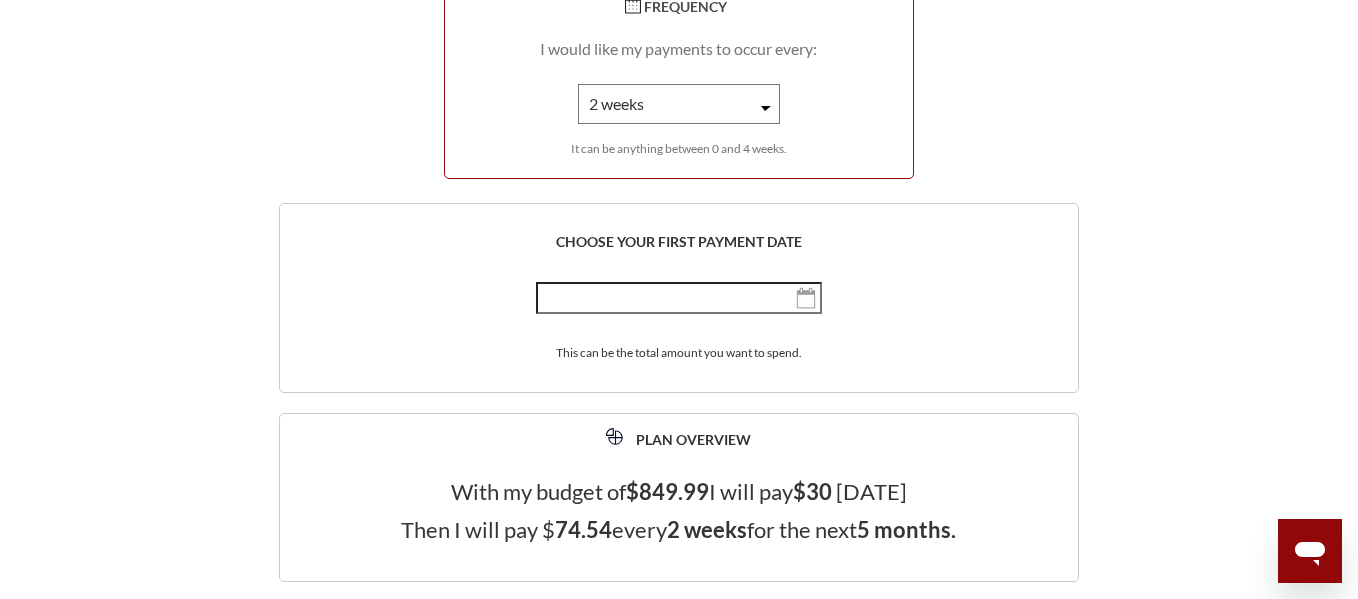 scroll, scrollTop: 3468, scrollLeft: 0, axis: vertical 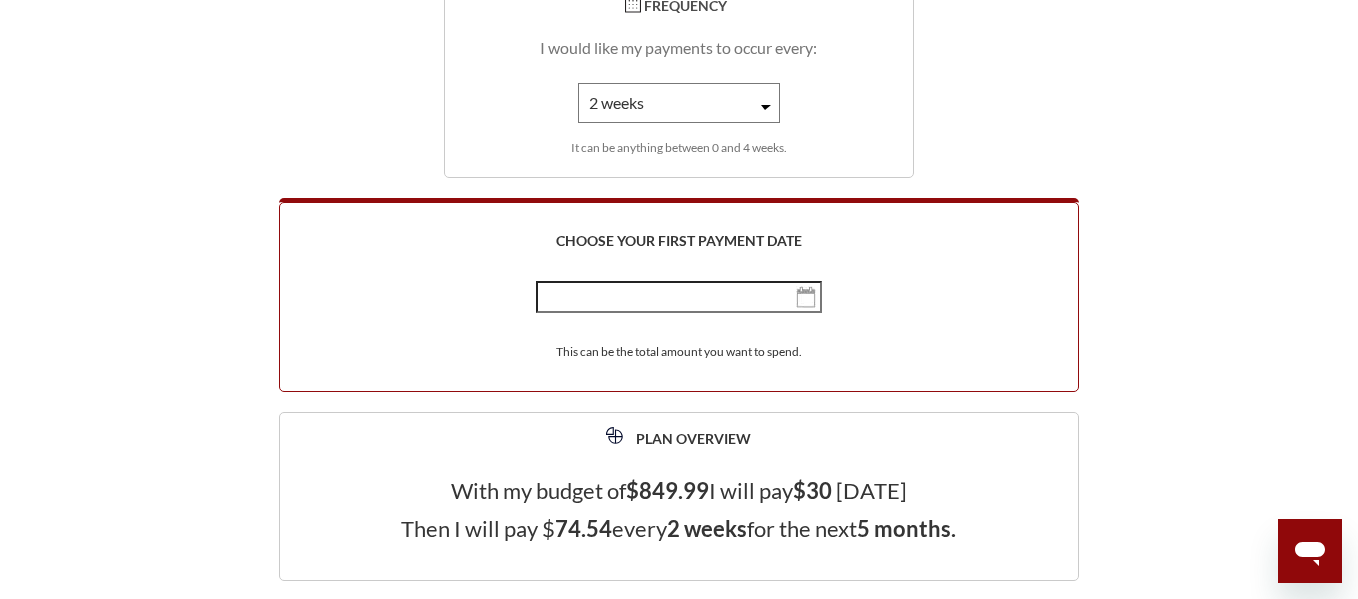click at bounding box center (806, 297) 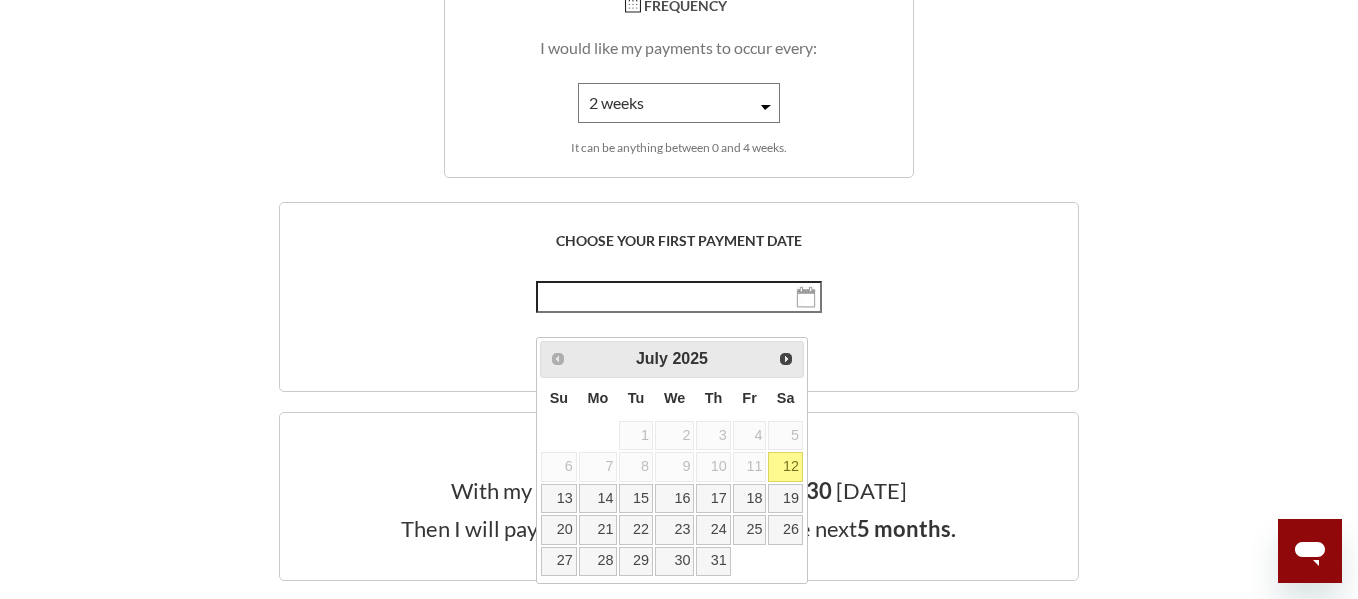 click on "12" at bounding box center (785, 466) 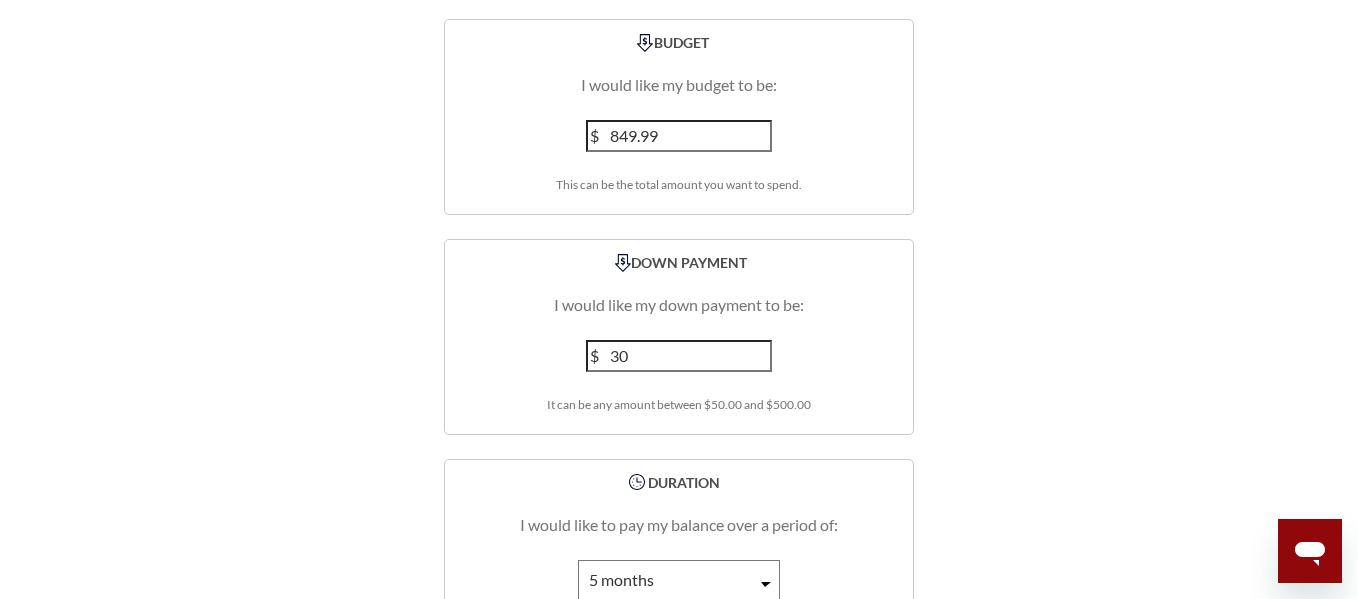 scroll, scrollTop: 2775, scrollLeft: 0, axis: vertical 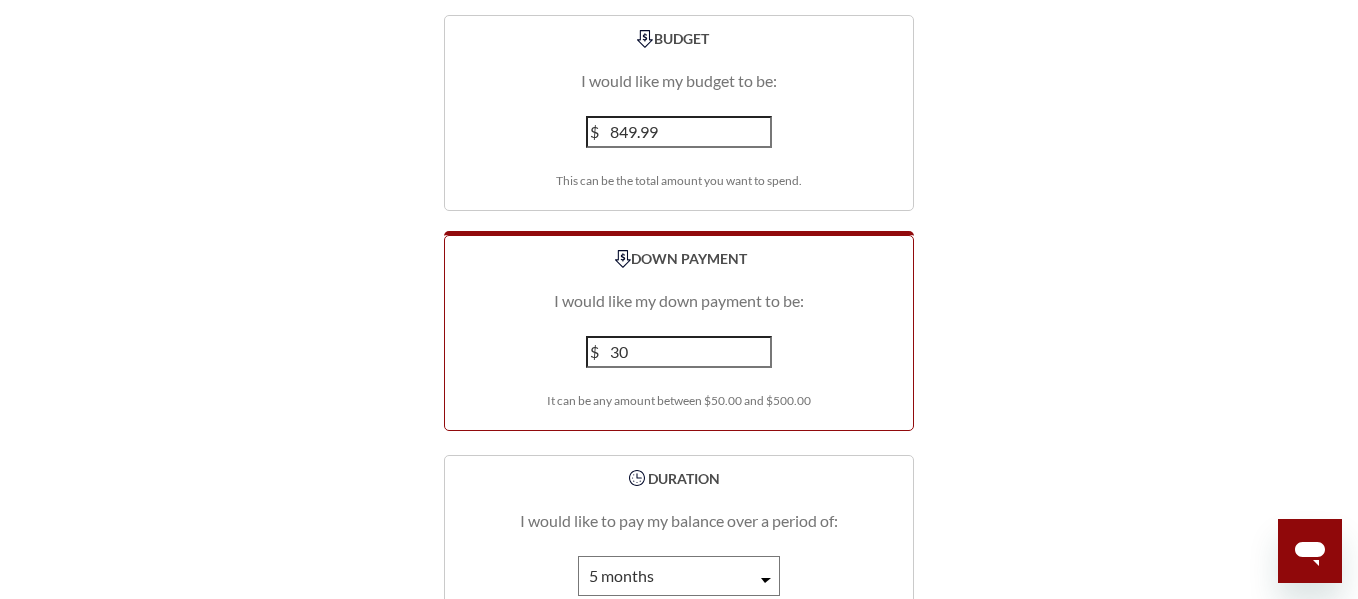 click on "30" at bounding box center [679, 352] 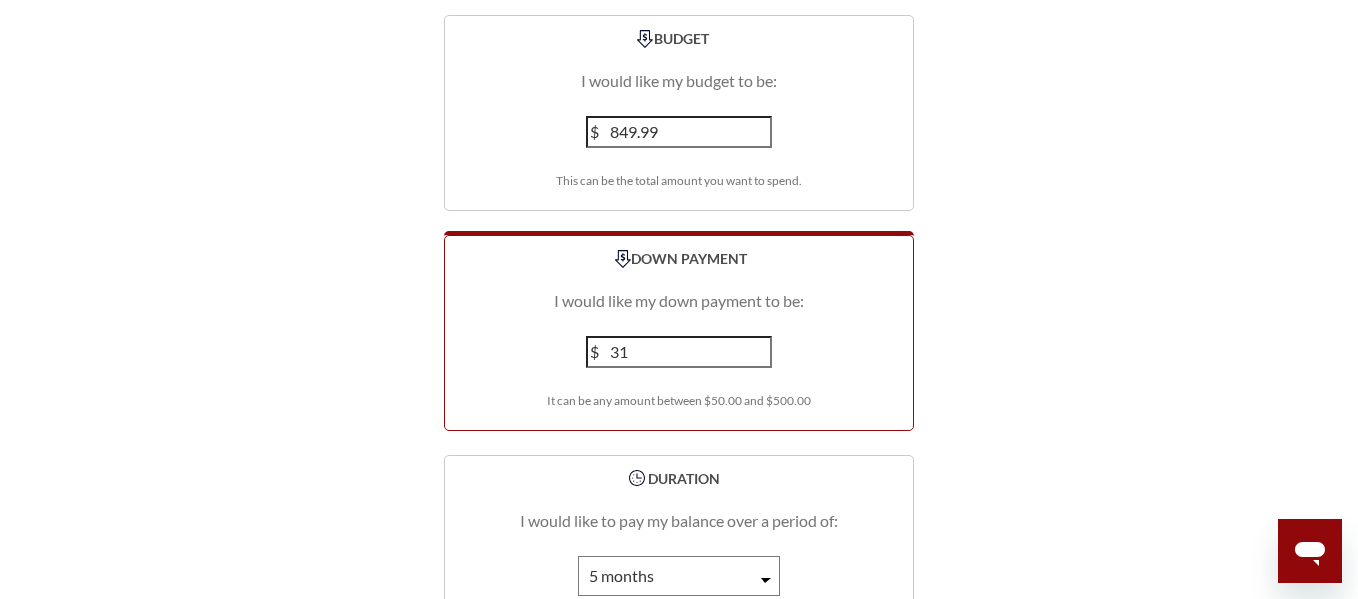 click on "31" at bounding box center [679, 352] 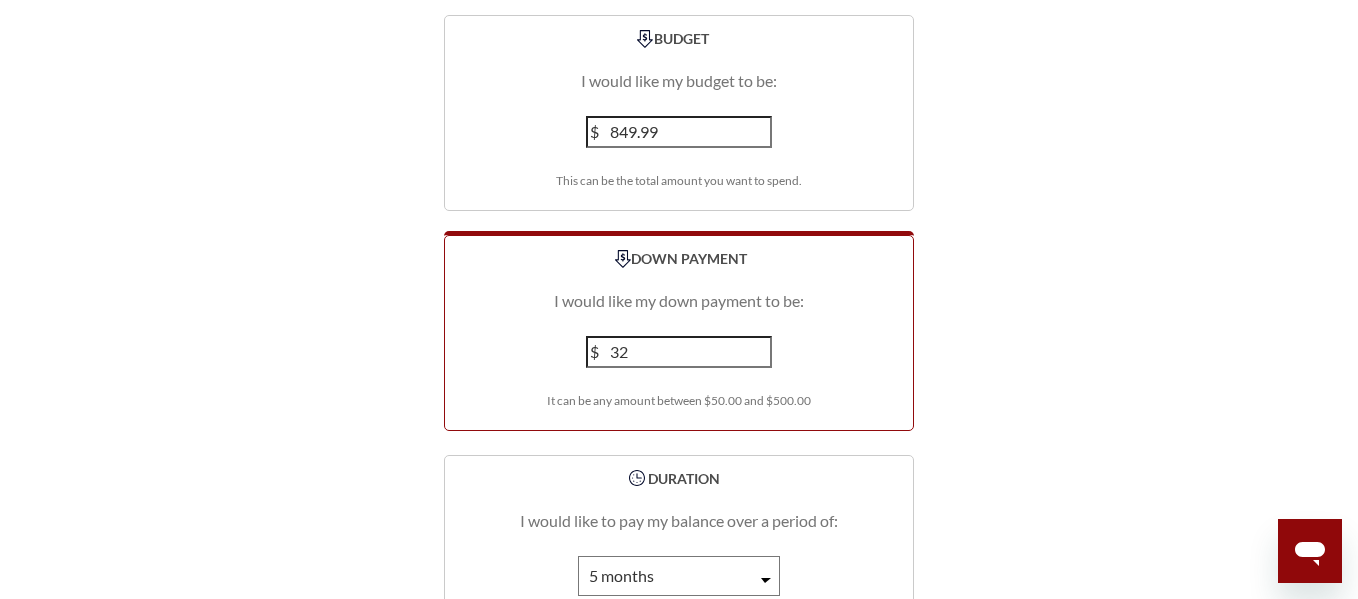 click on "32" at bounding box center [679, 352] 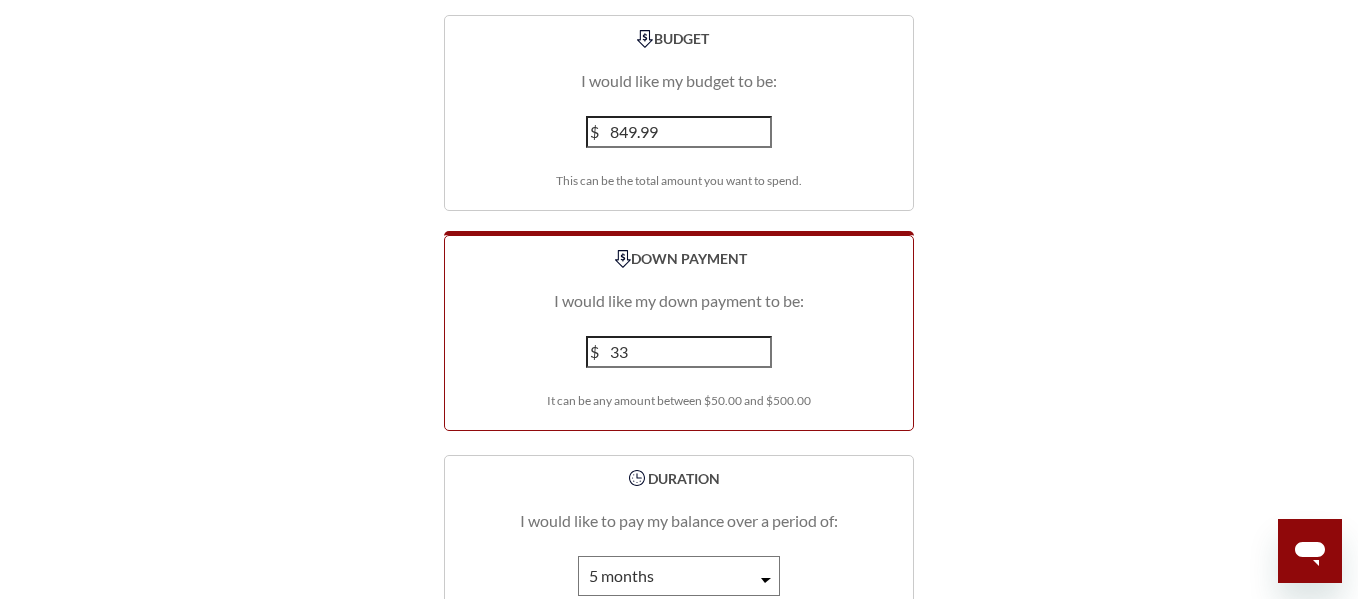 click on "33" at bounding box center [679, 352] 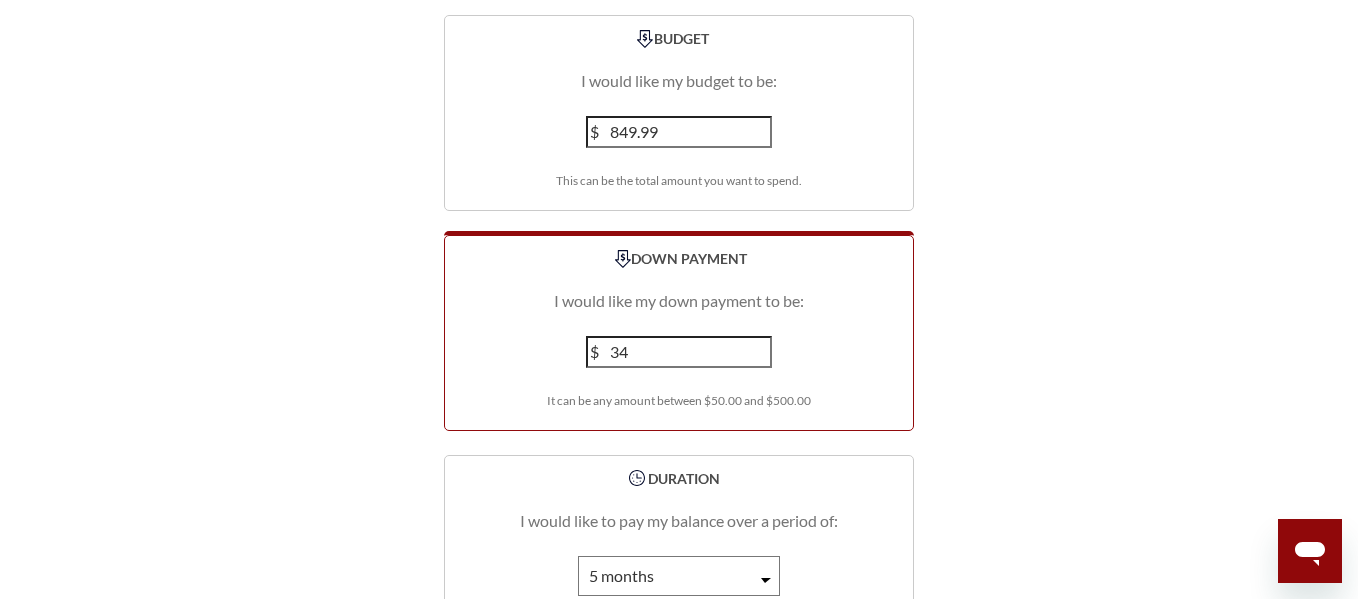 click on "34" at bounding box center (679, 352) 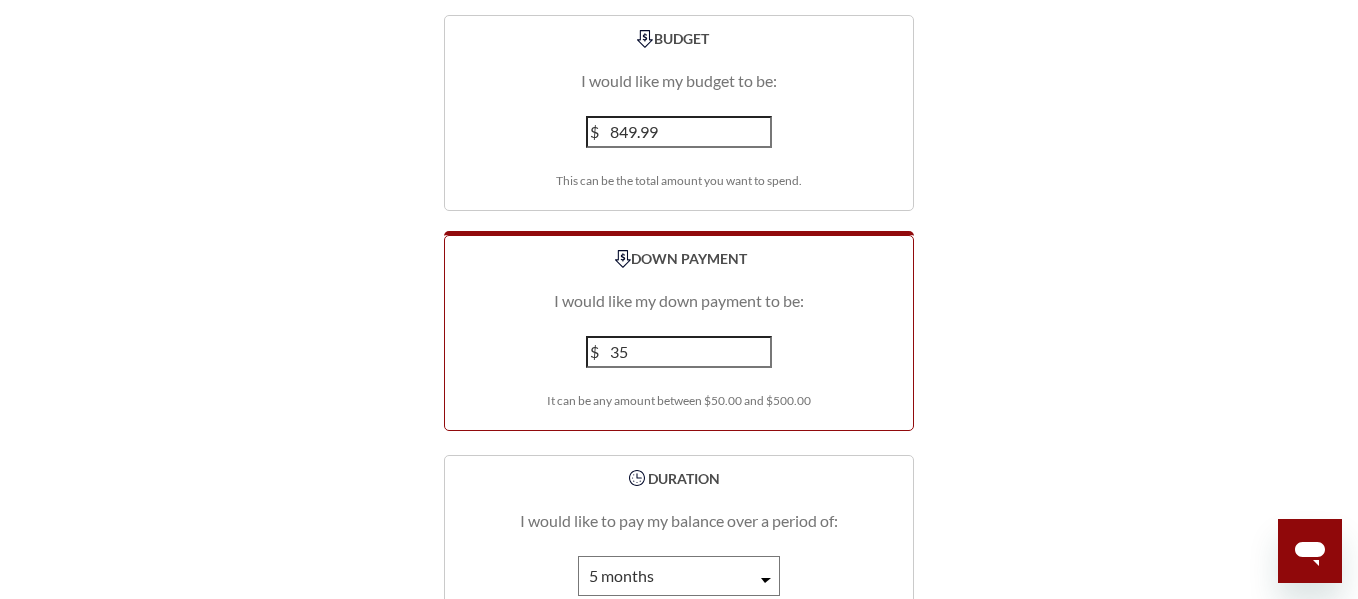click on "35" at bounding box center [679, 352] 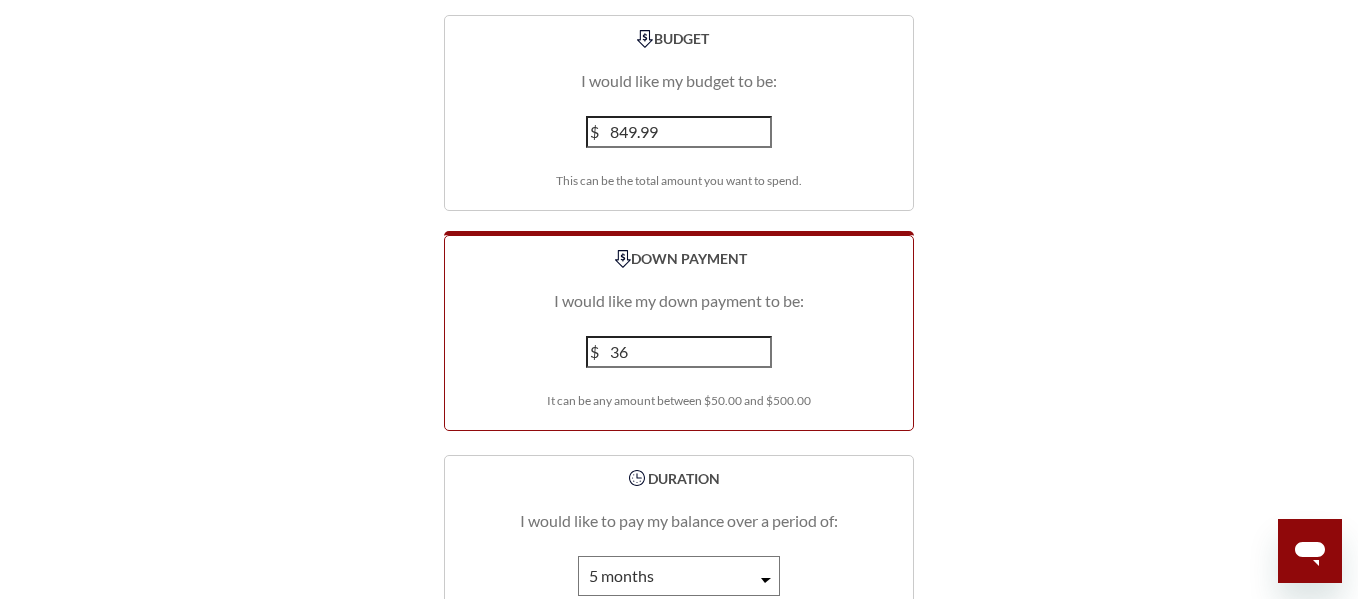 click on "36" at bounding box center [679, 352] 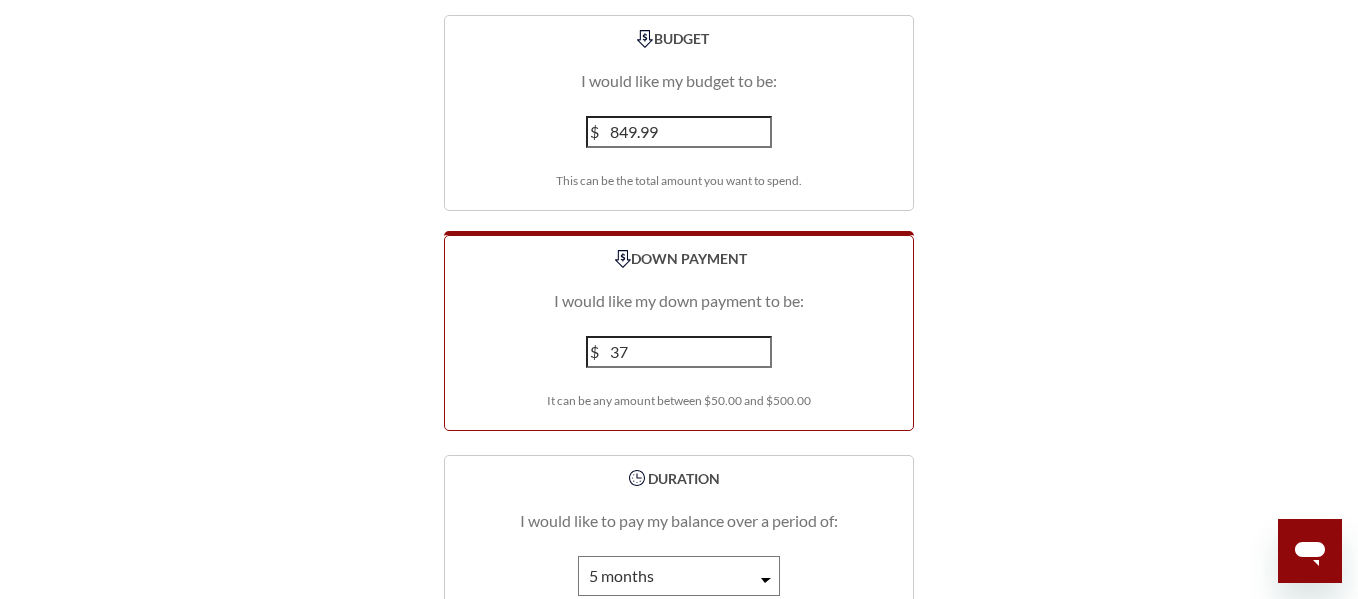 click on "37" at bounding box center [679, 352] 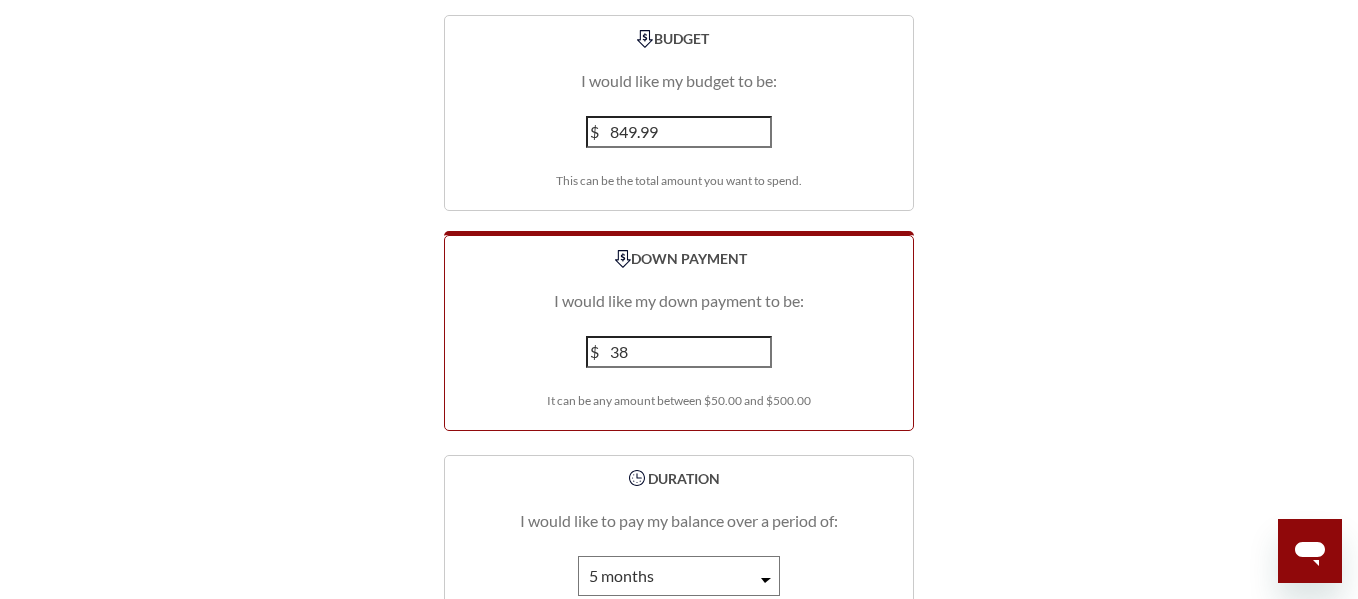 click on "38" at bounding box center [679, 352] 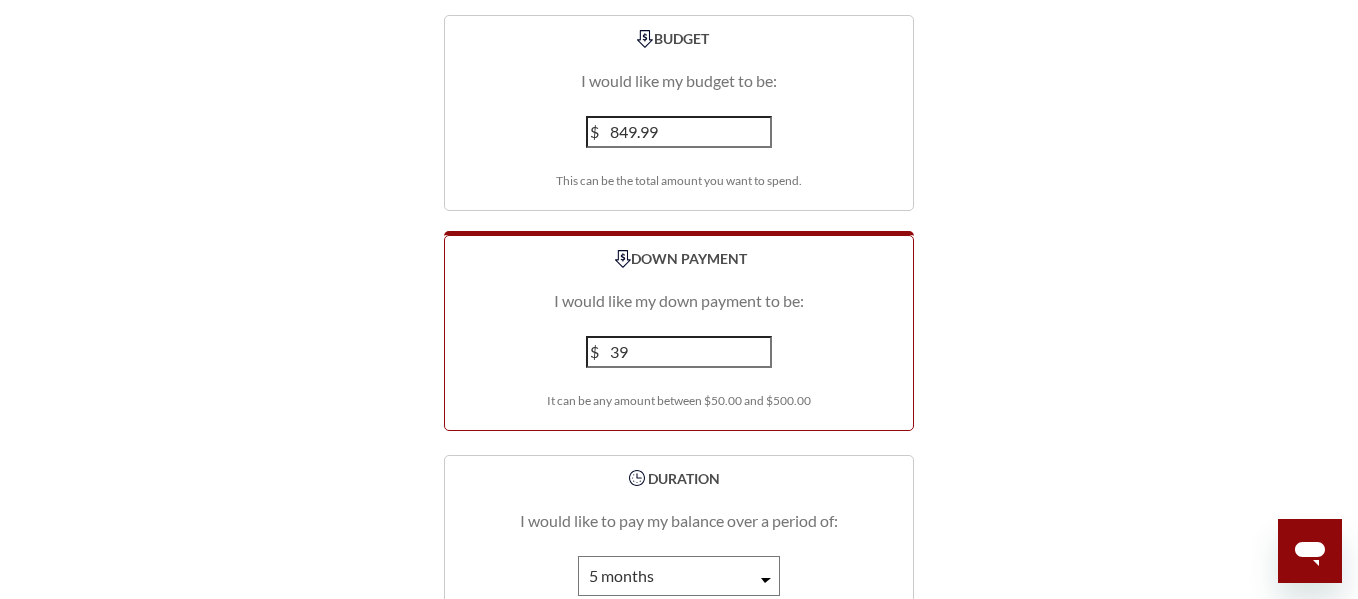click on "39" at bounding box center (679, 352) 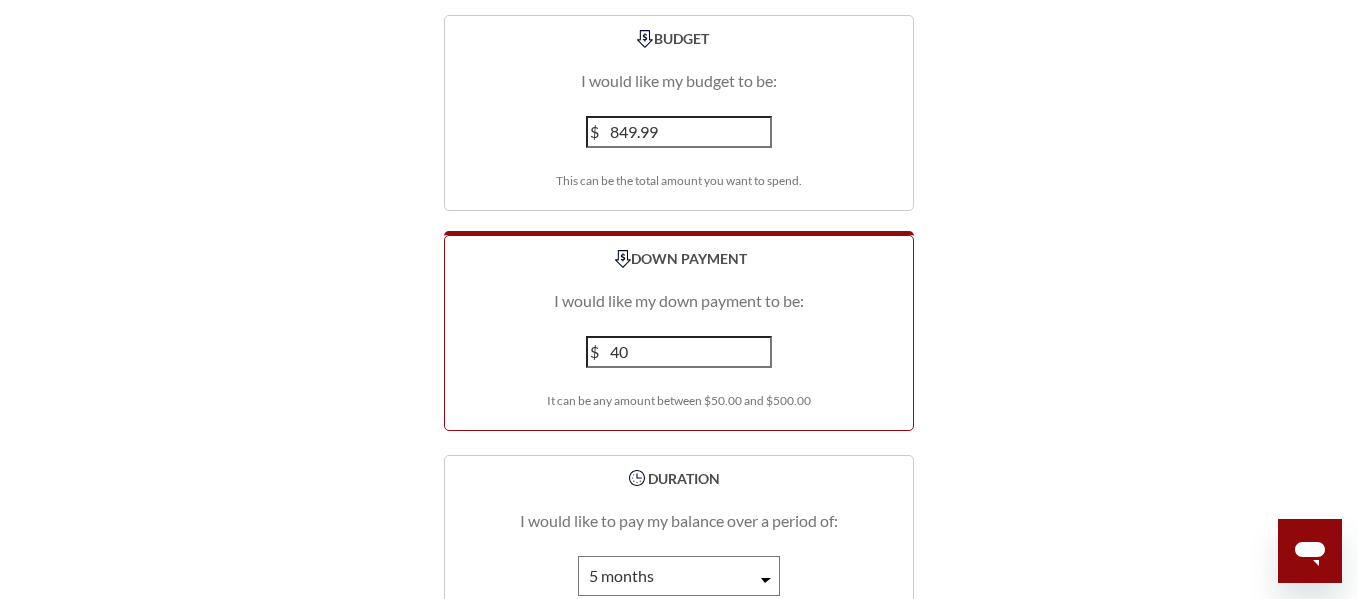 click on "40" at bounding box center (679, 352) 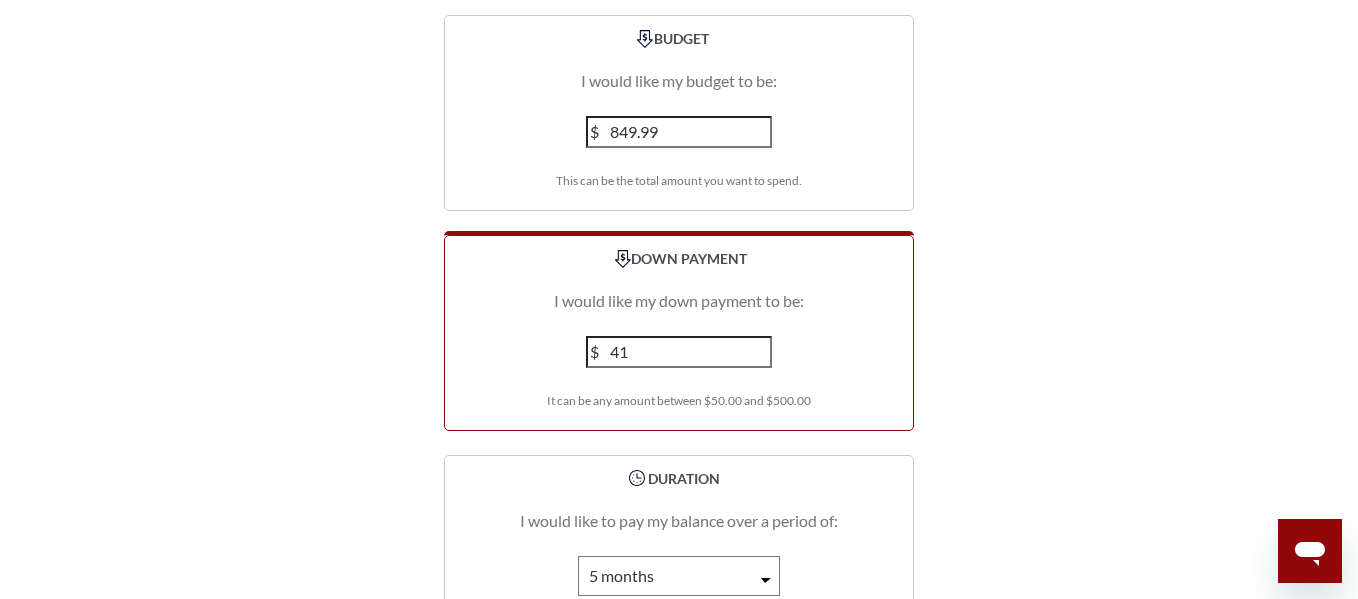 click on "41" at bounding box center (679, 352) 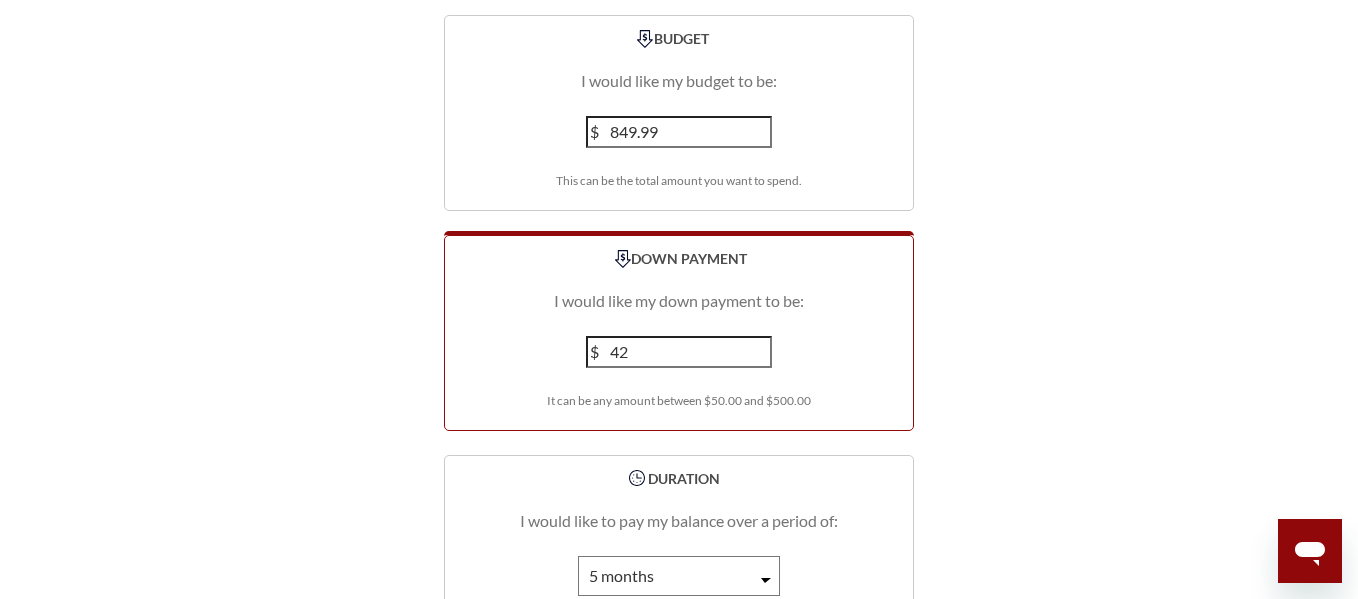 click on "42" at bounding box center [679, 352] 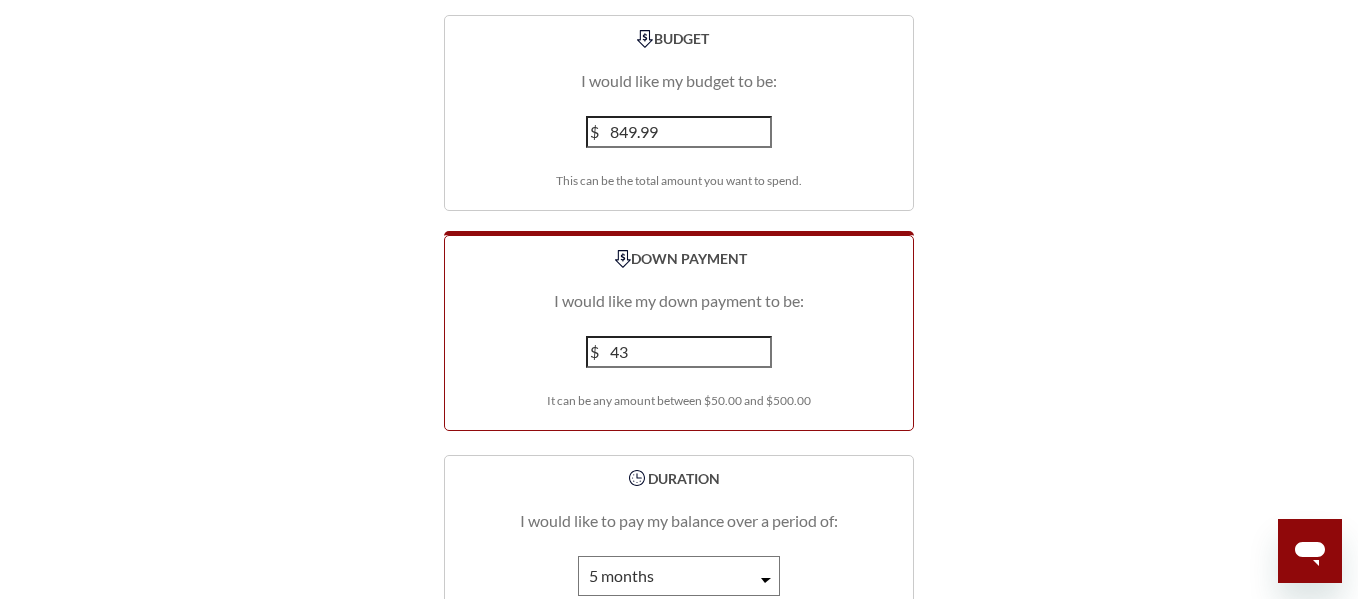 click on "43" at bounding box center [679, 352] 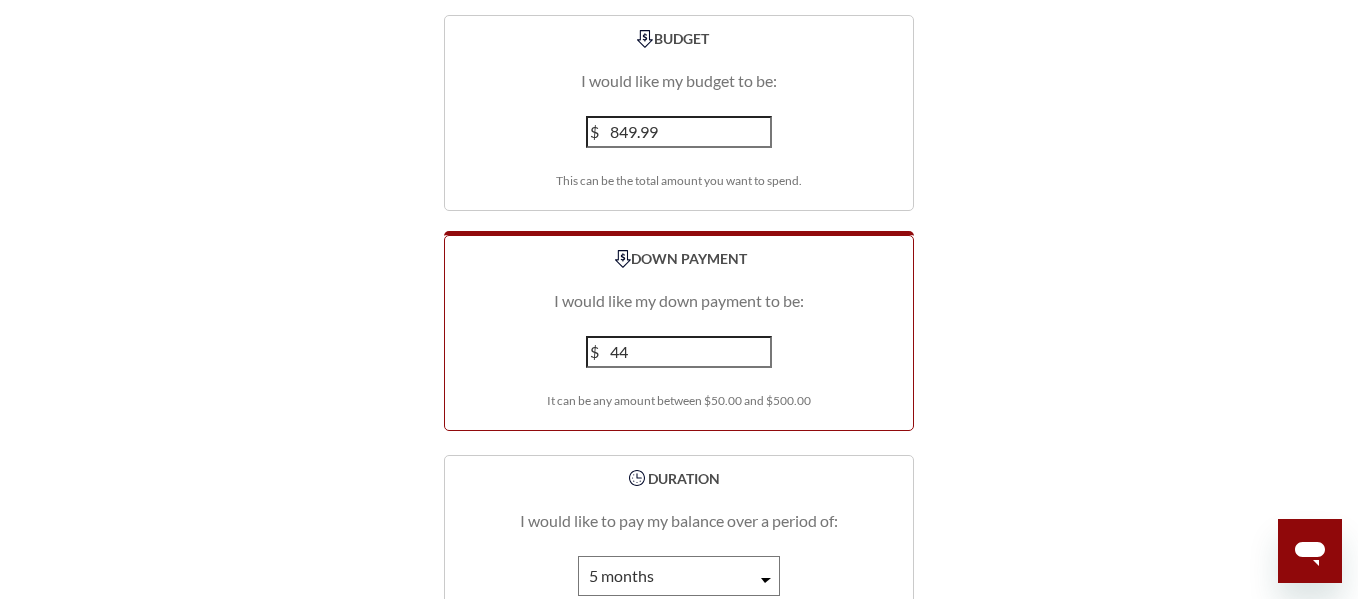 click on "44" at bounding box center [679, 352] 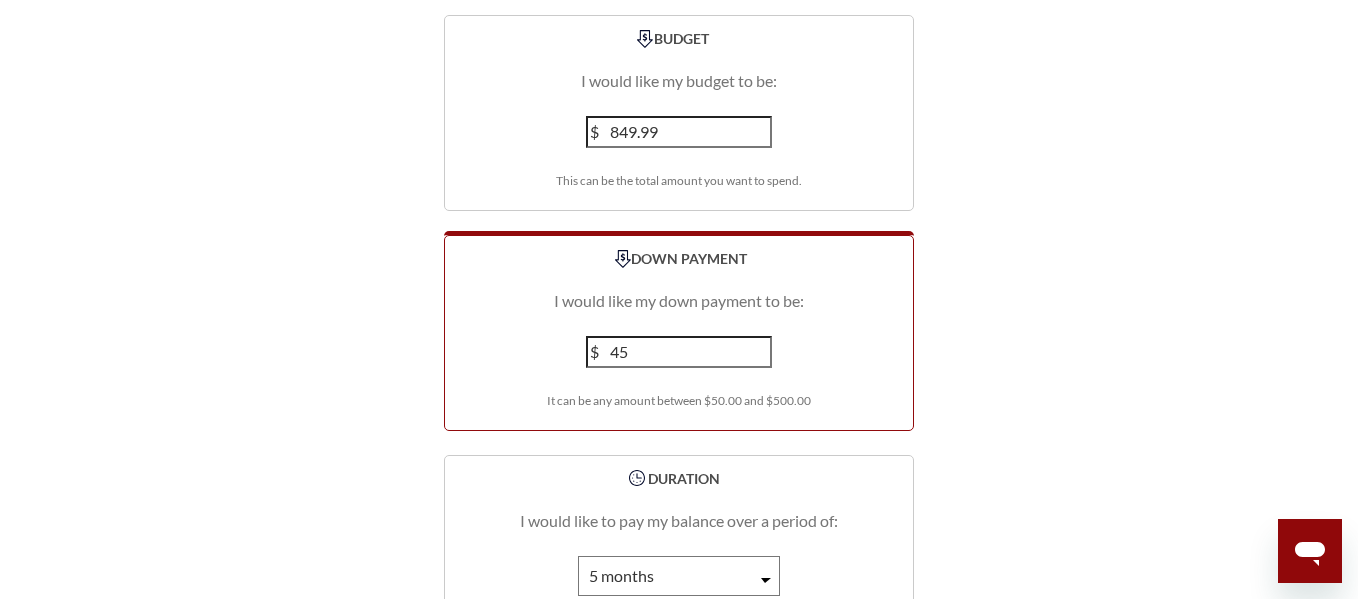click on "45" at bounding box center [679, 352] 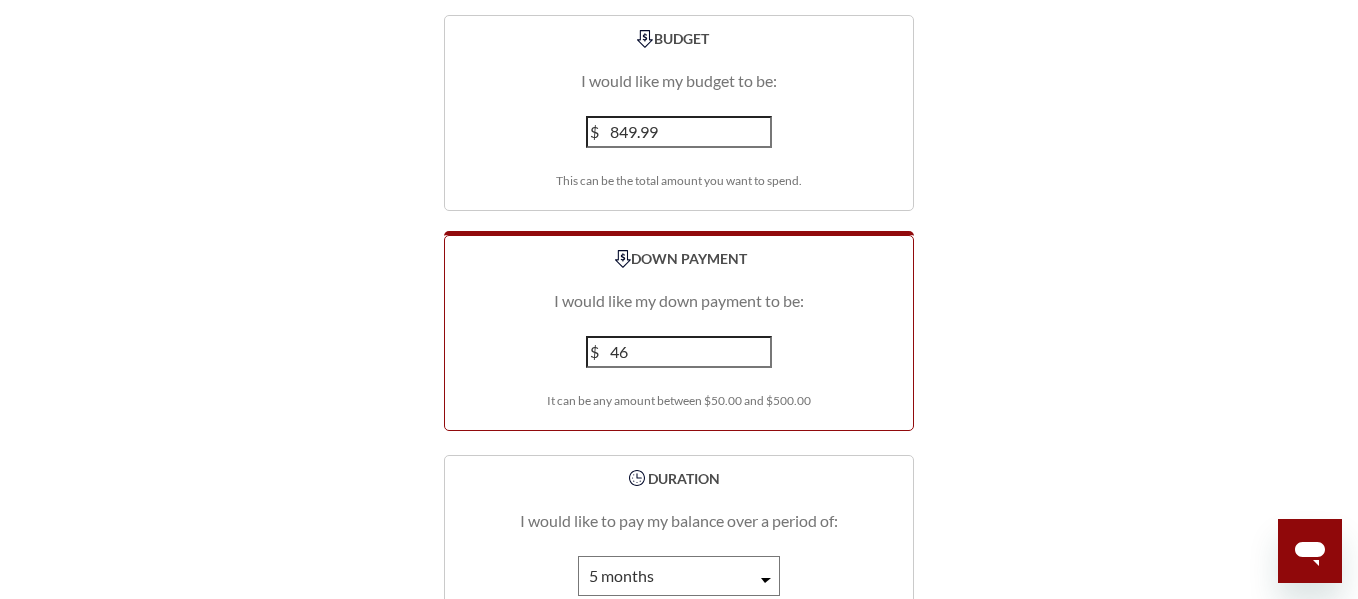 click on "46" at bounding box center (679, 352) 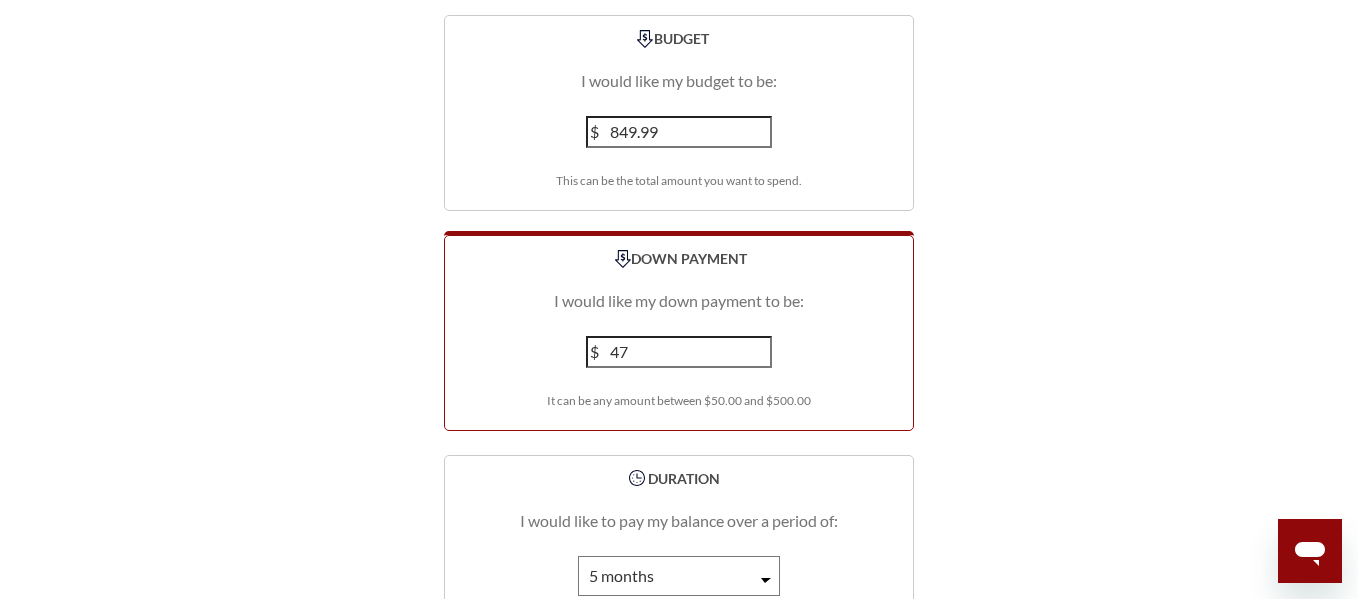 click on "47" at bounding box center (679, 352) 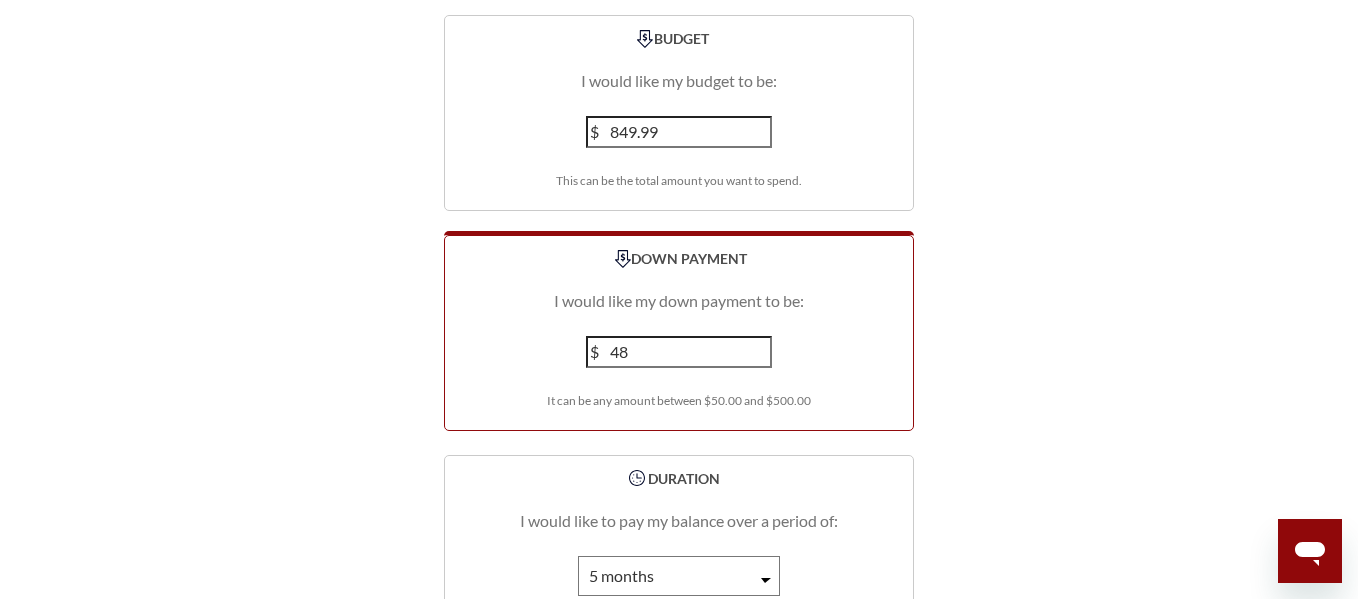 click on "48" at bounding box center (679, 352) 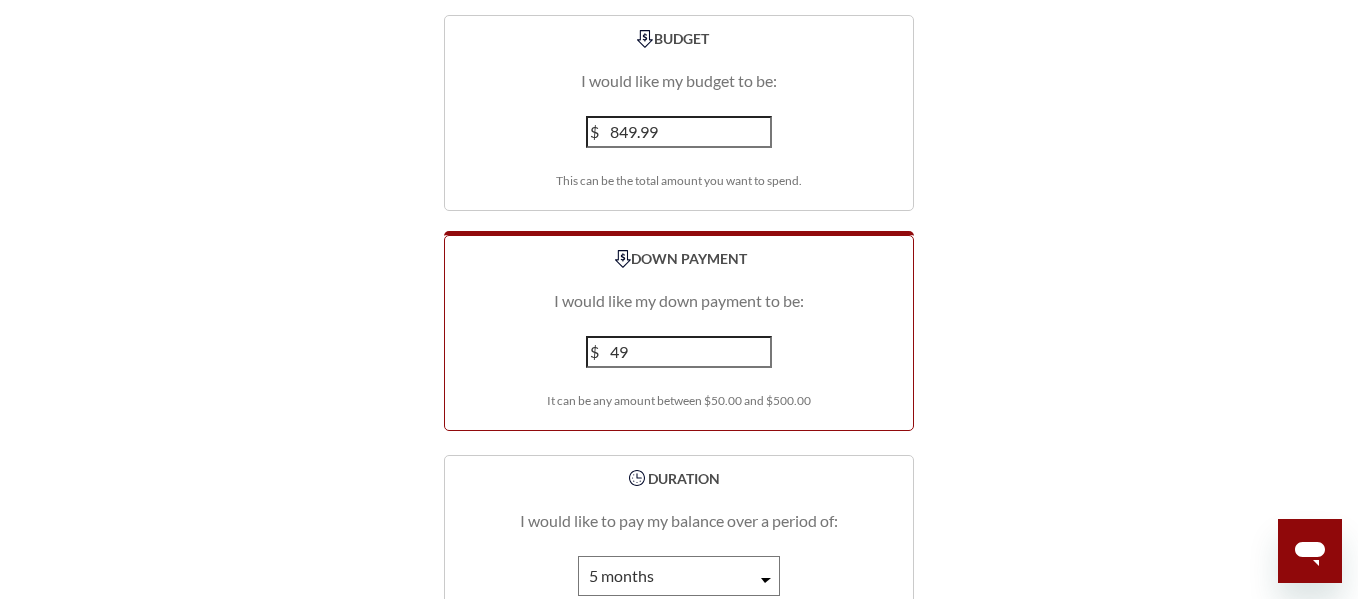 click on "49" at bounding box center [679, 352] 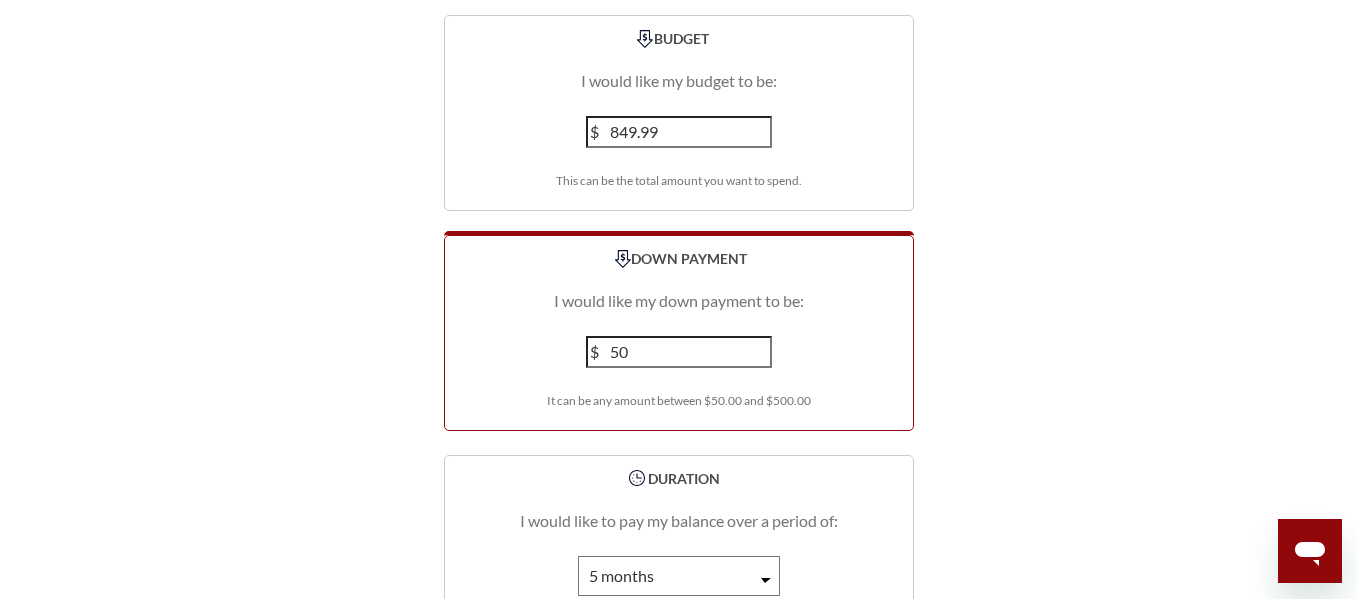 click on "50" at bounding box center (679, 352) 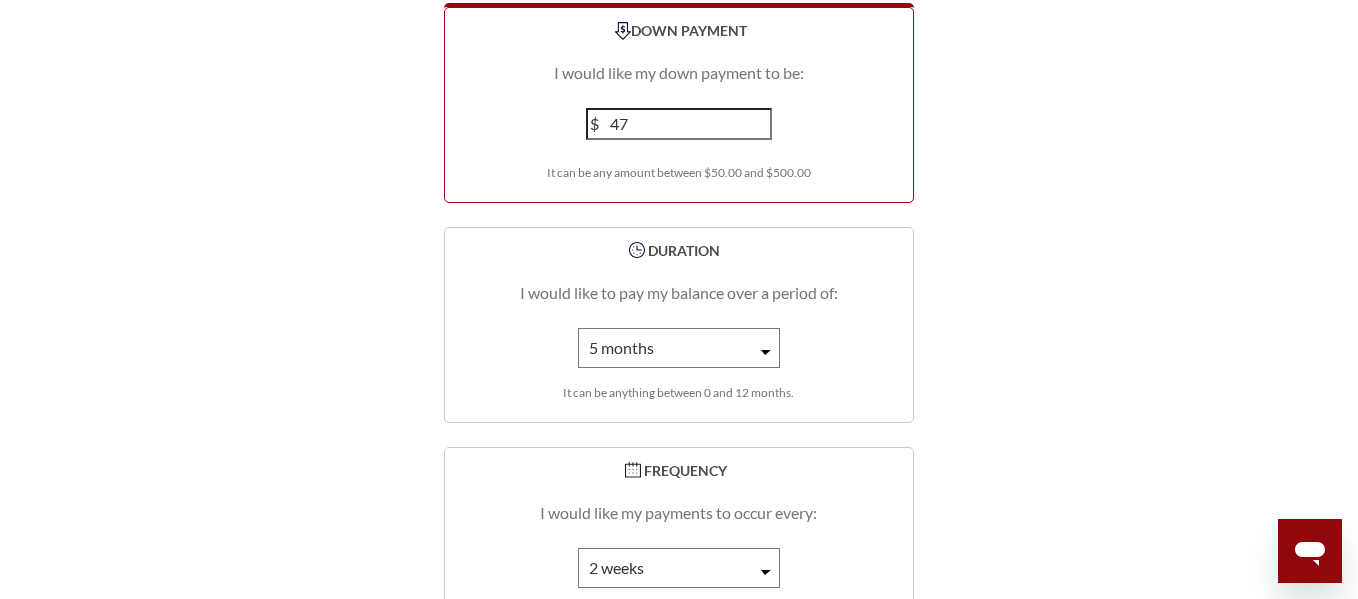 scroll, scrollTop: 3006, scrollLeft: 0, axis: vertical 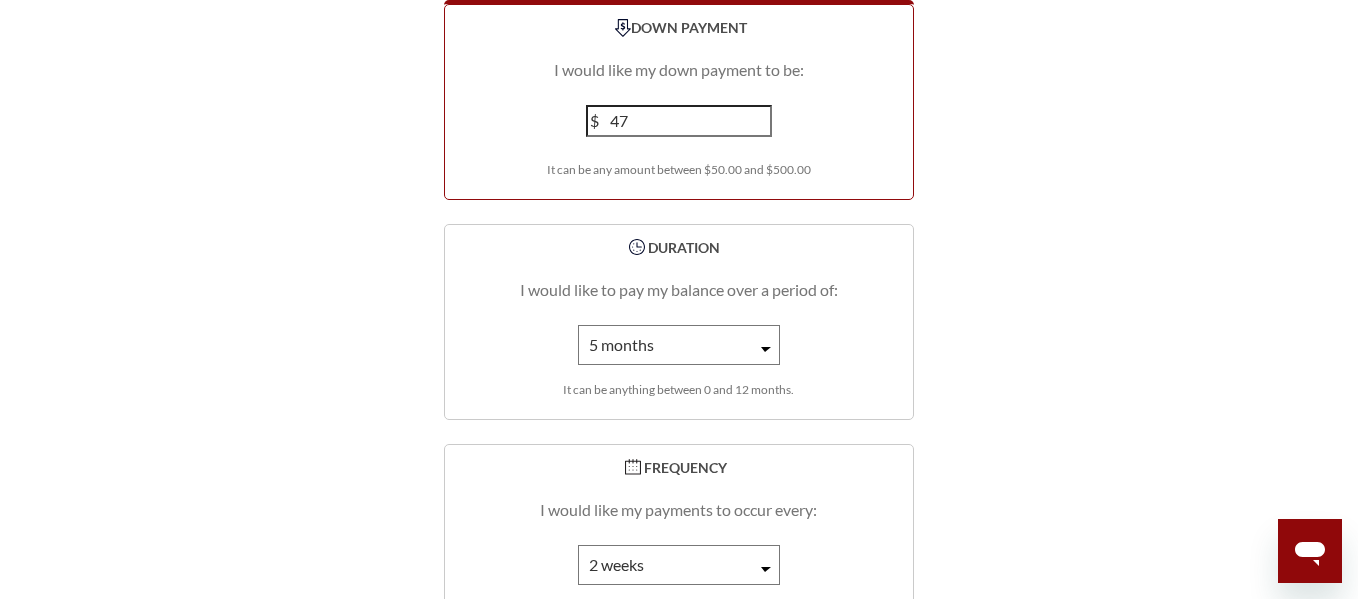 type on "47" 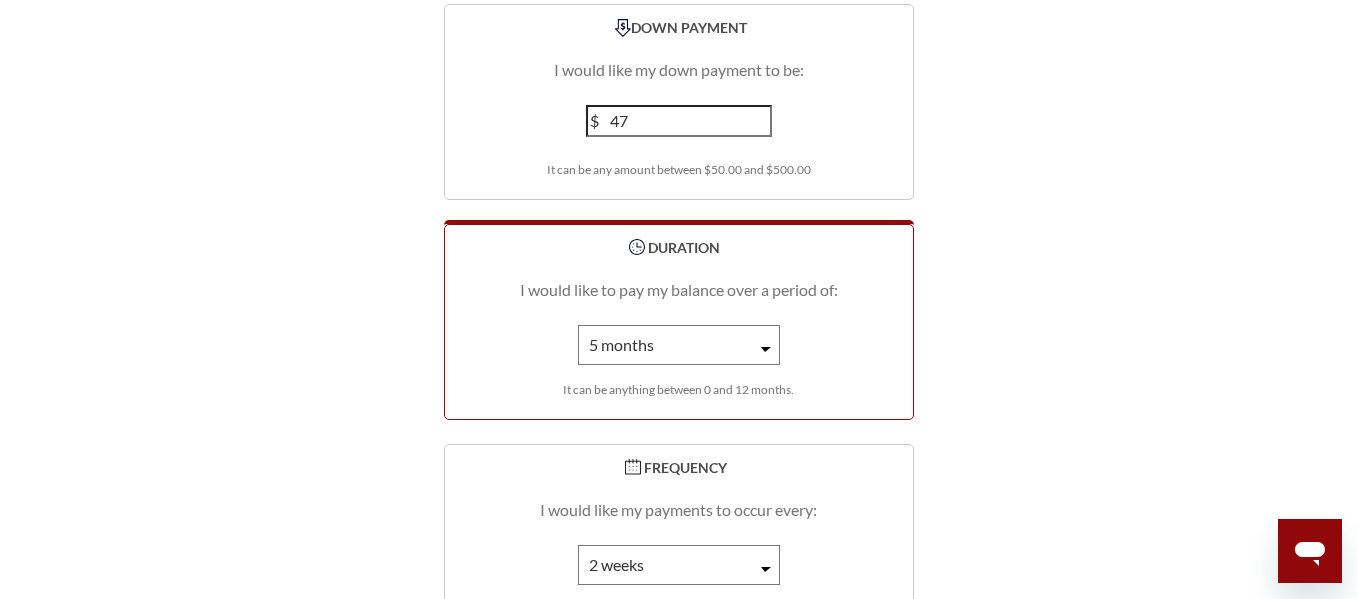 click on "1 month   2 months   3 months   4 months   5 months   6 months   7 months   8 months   9 months   10 months   11 months   12 months" at bounding box center (679, 345) 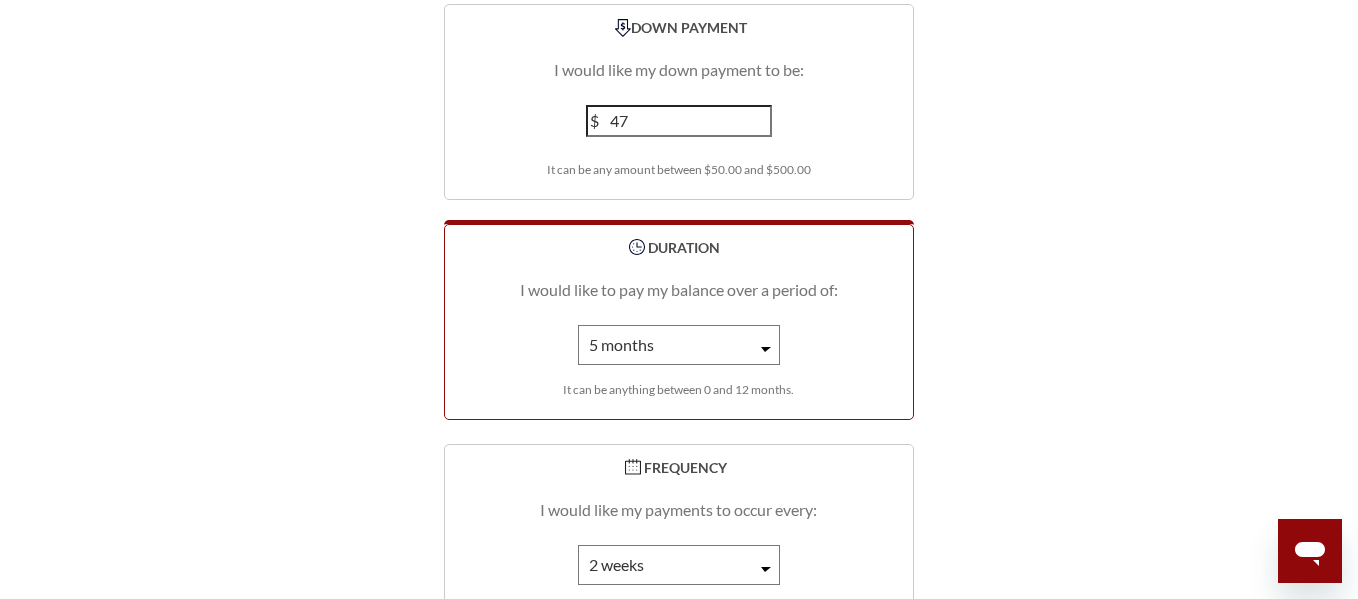 select on "6" 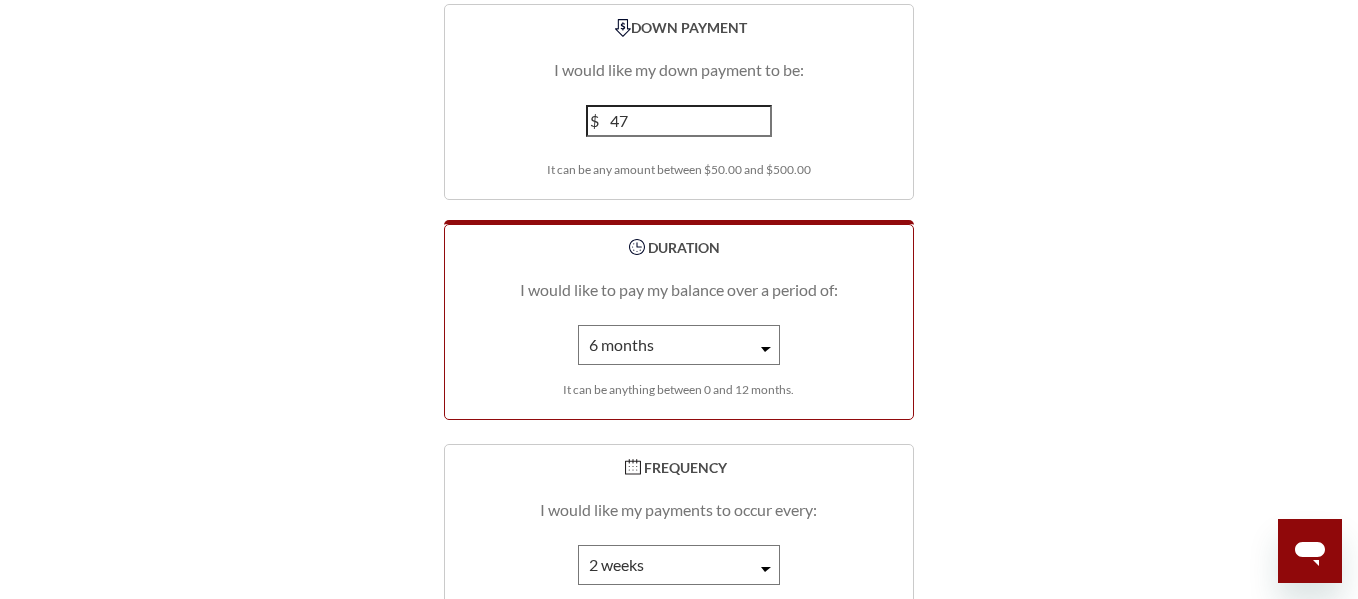 click on "1 month   2 months   3 months   4 months   5 months   6 months   7 months   8 months   9 months   10 months   11 months   12 months" at bounding box center [679, 345] 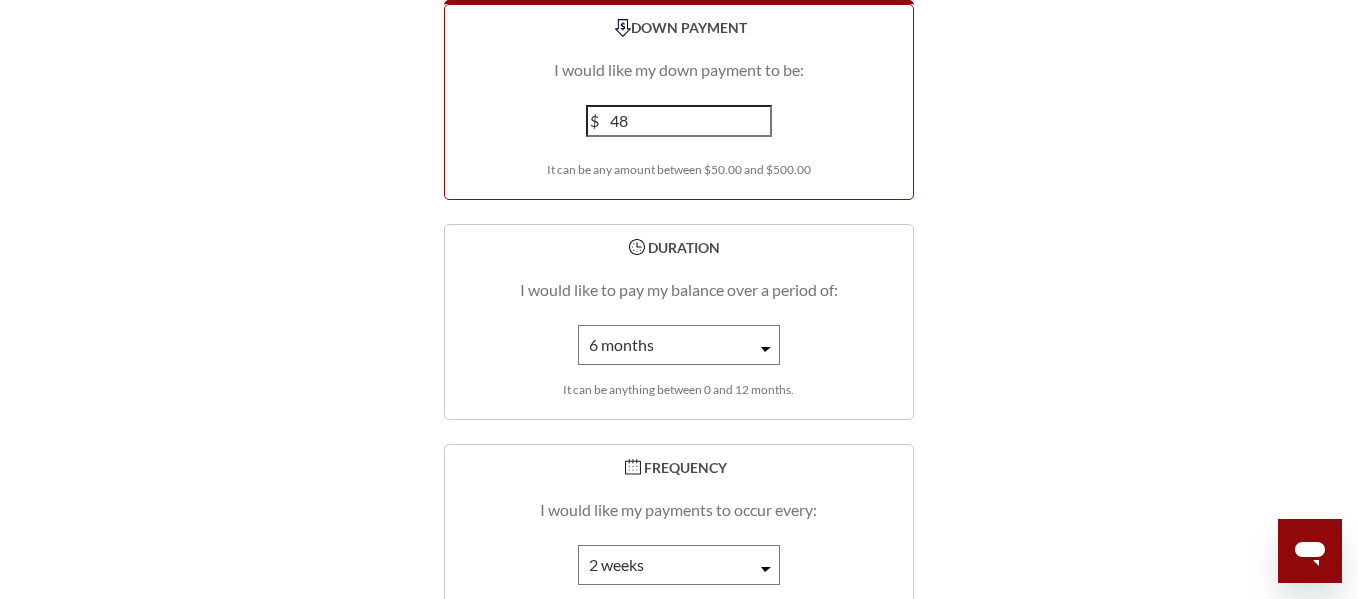 click on "48" at bounding box center [679, 121] 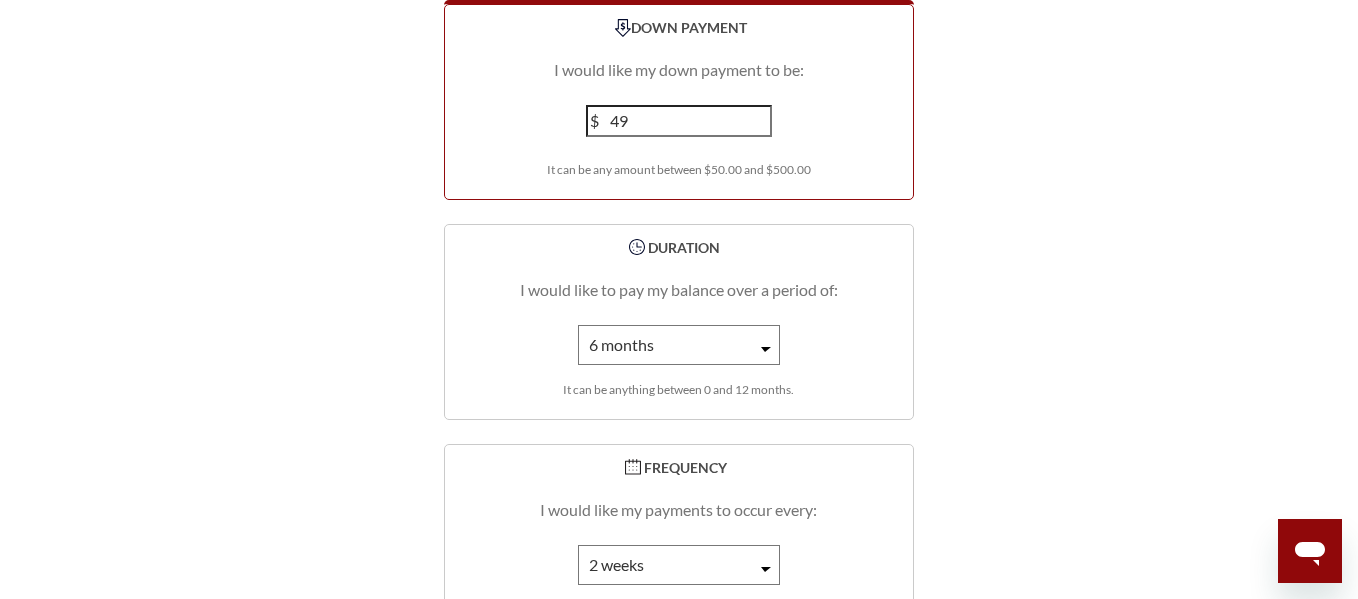 click on "49" at bounding box center [679, 121] 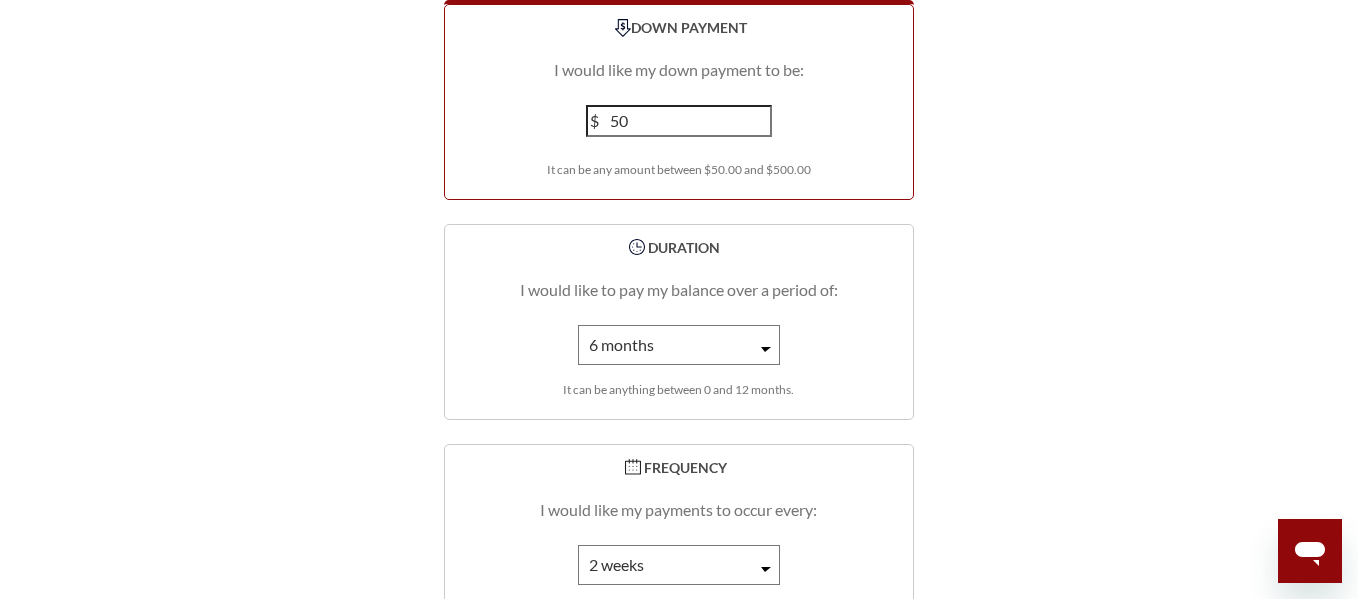 type on "50" 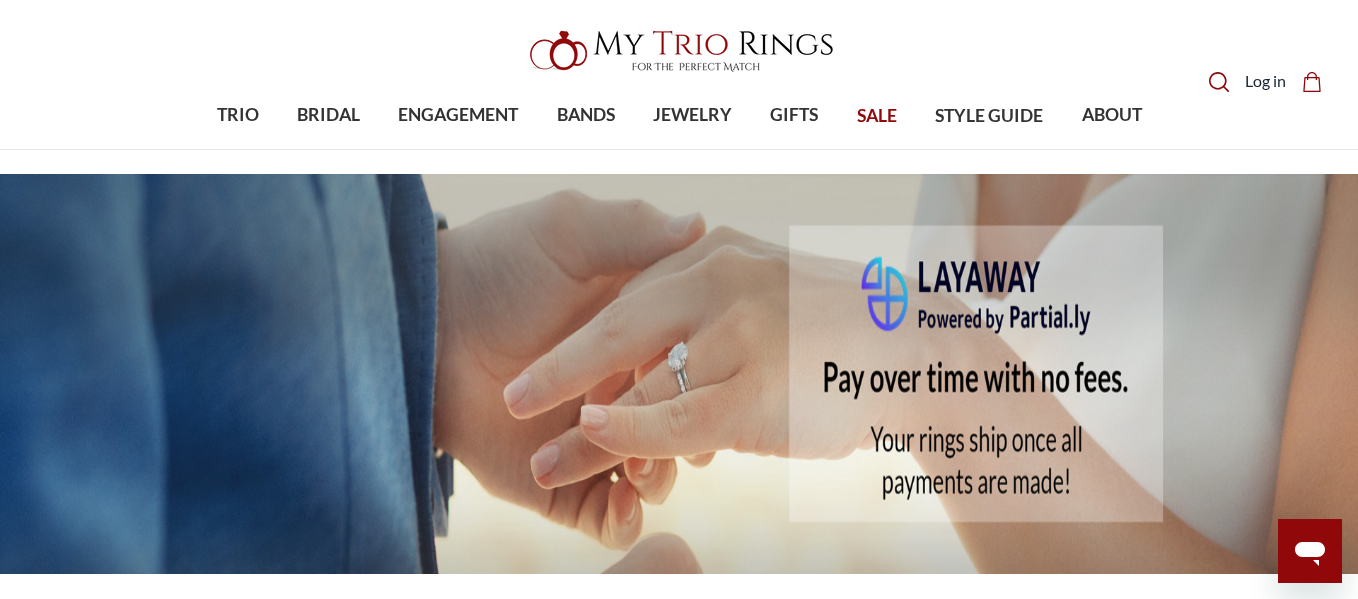 scroll, scrollTop: 0, scrollLeft: 0, axis: both 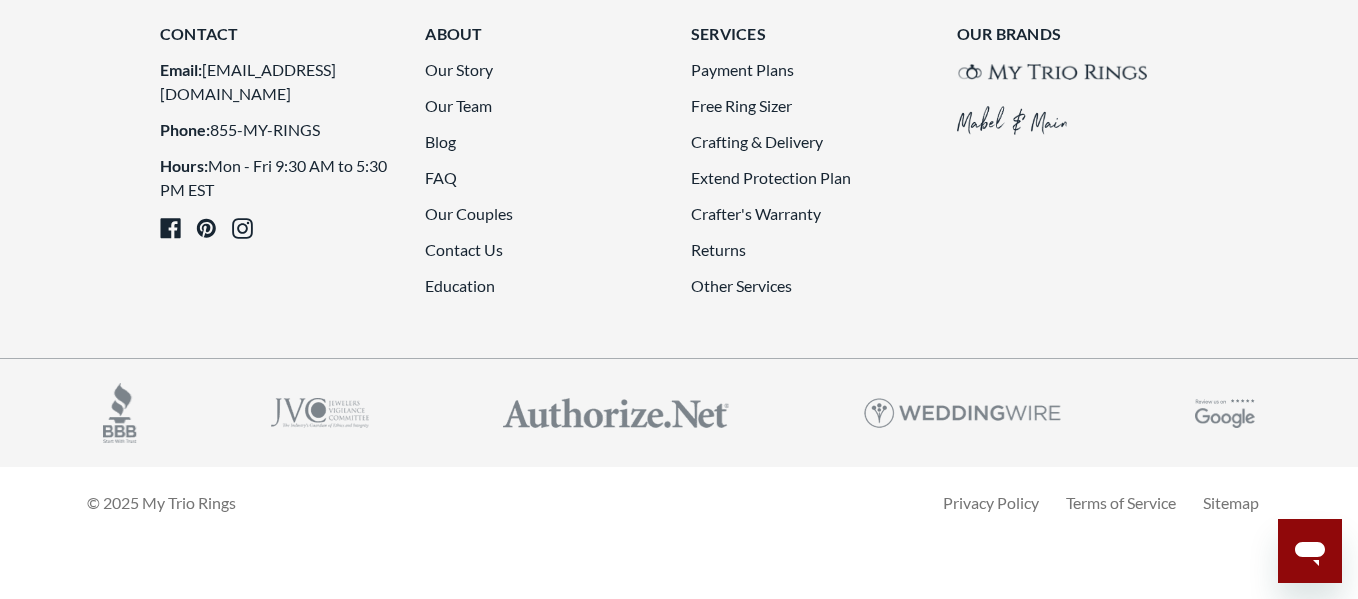 click on "1" at bounding box center [786, -362] 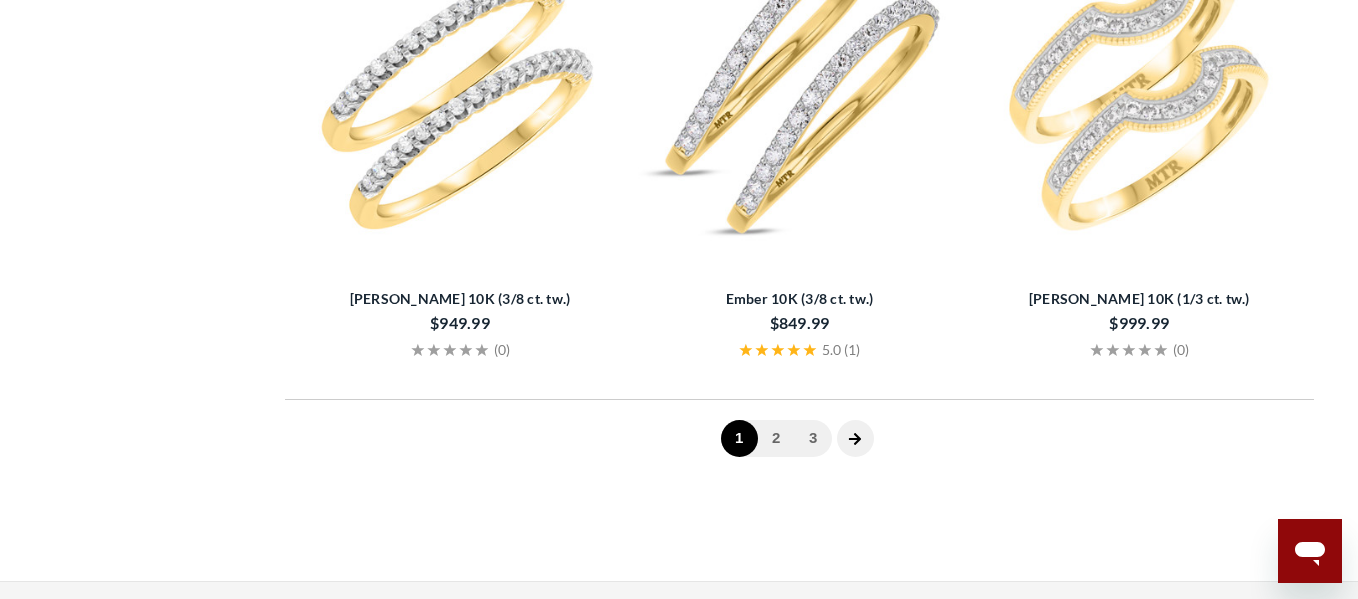 scroll, scrollTop: 447, scrollLeft: 0, axis: vertical 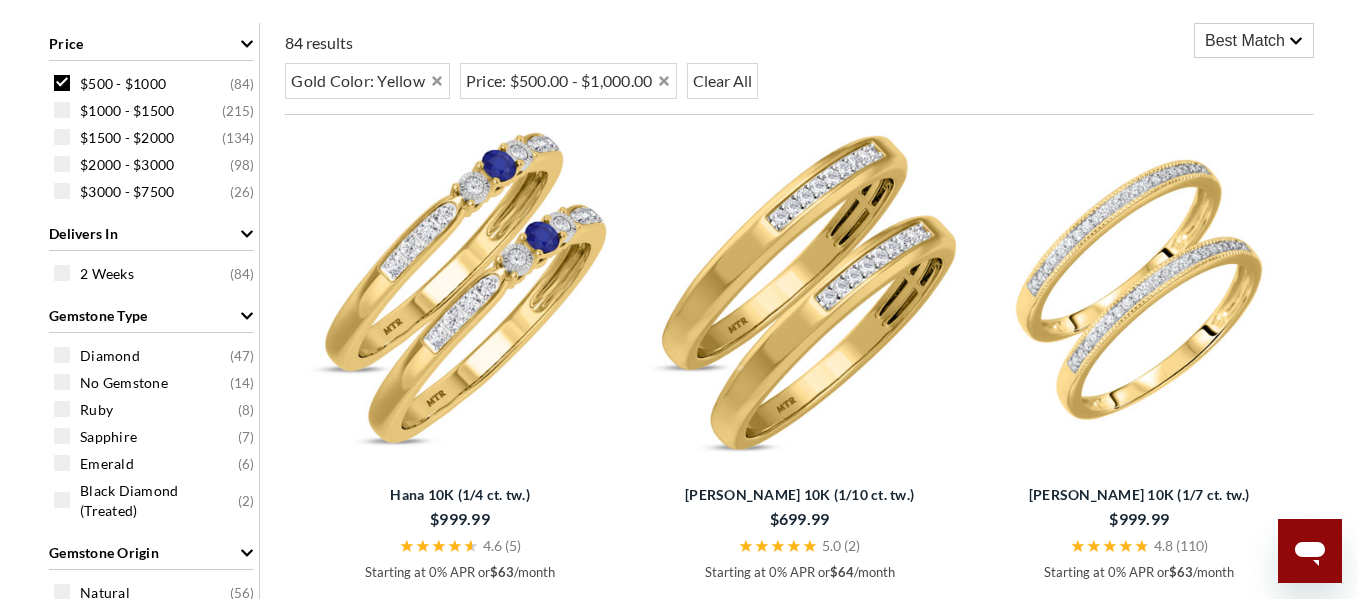 click at bounding box center [800, 290] 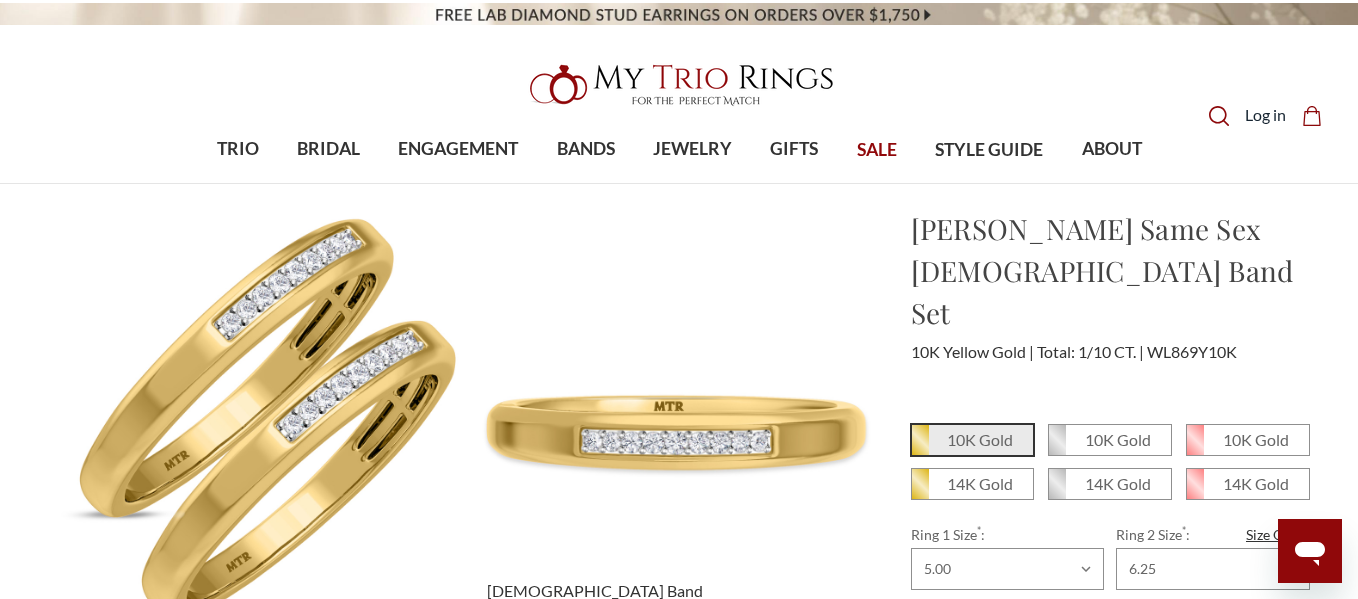 scroll, scrollTop: 145, scrollLeft: 0, axis: vertical 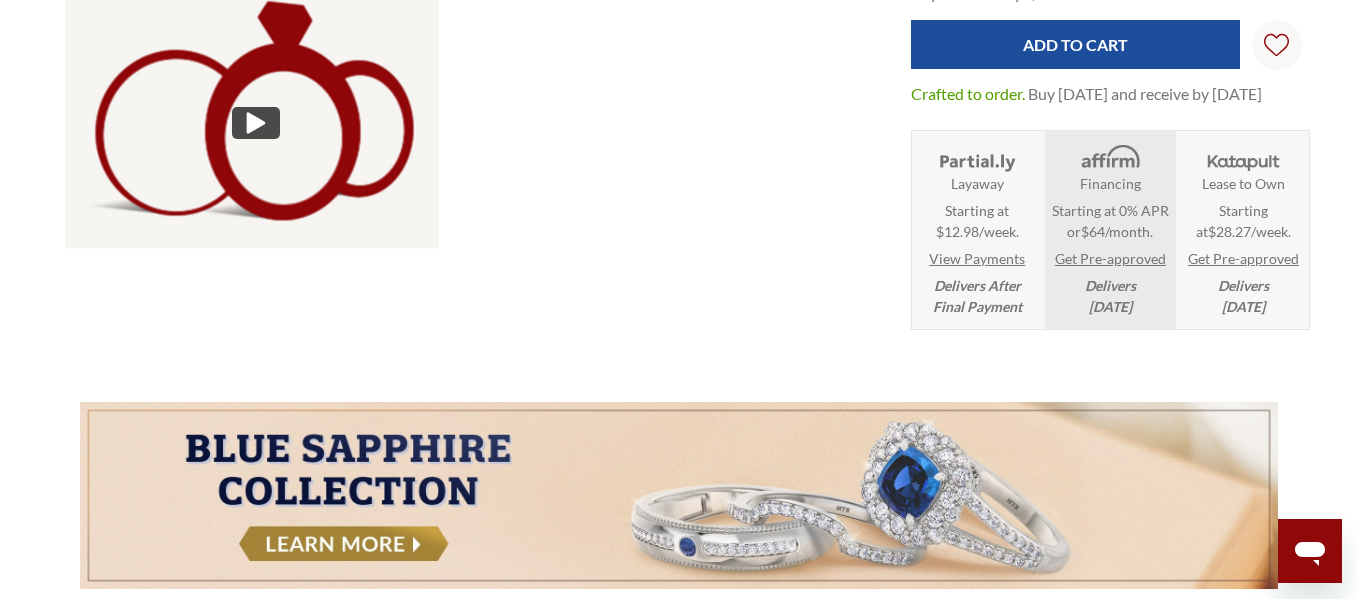 click on "View Payments" at bounding box center [977, 258] 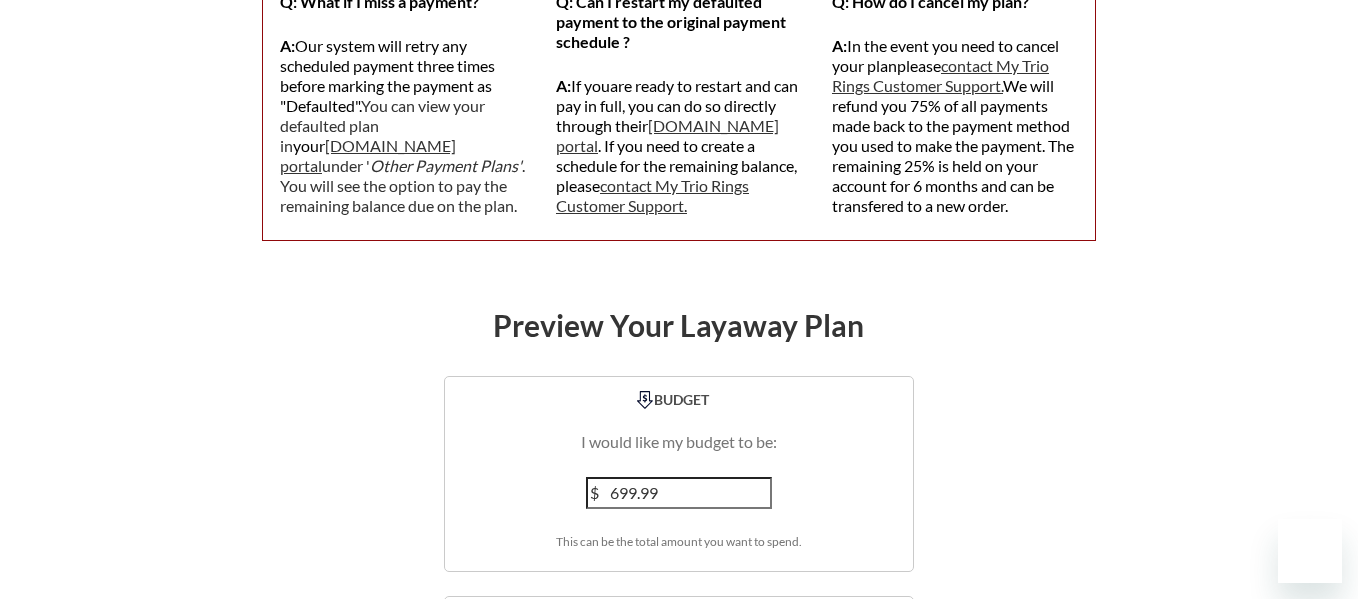 scroll, scrollTop: 2567, scrollLeft: 0, axis: vertical 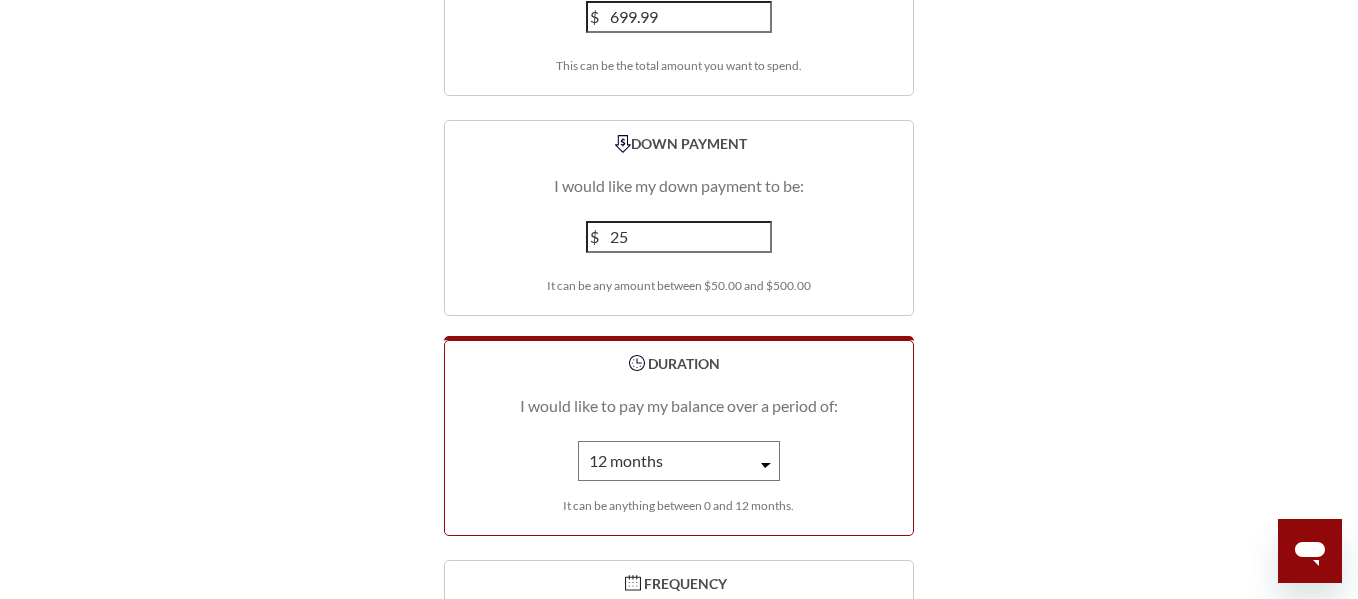 click on "1 month   2 months   3 months   4 months   5 months   6 months   7 months   8 months   9 months   10 months   11 months   12 months" at bounding box center [679, 461] 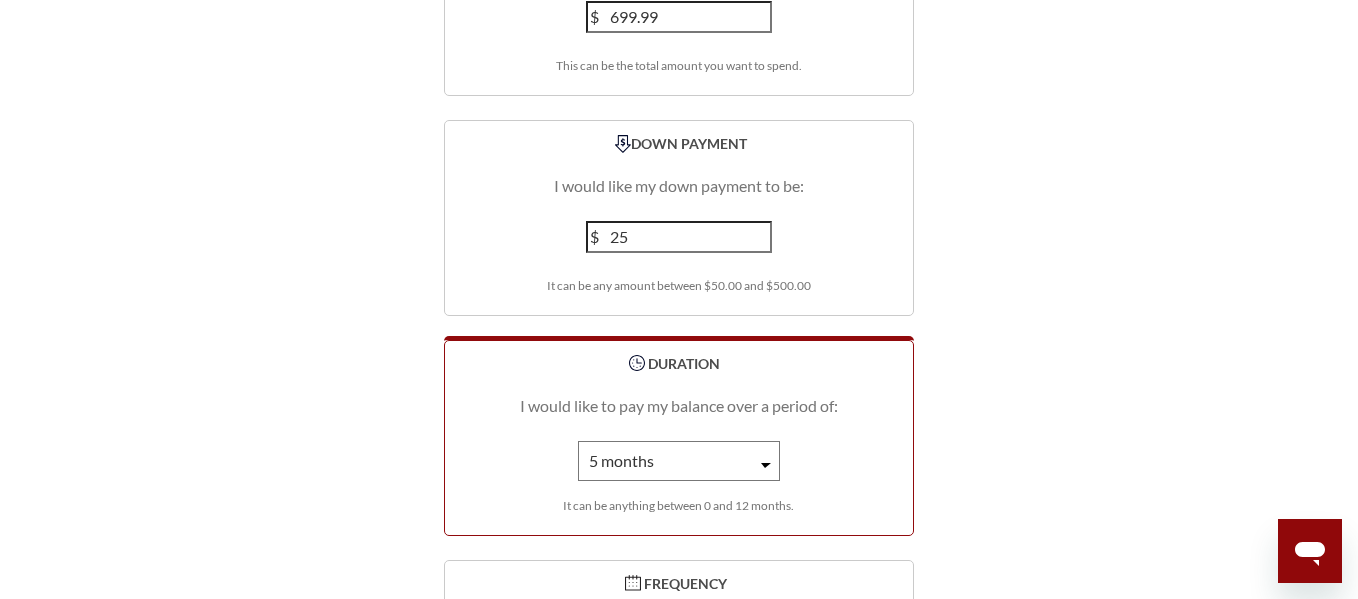 click on "1 month   2 months   3 months   4 months   5 months   6 months   7 months   8 months   9 months   10 months   11 months   12 months" at bounding box center [679, 461] 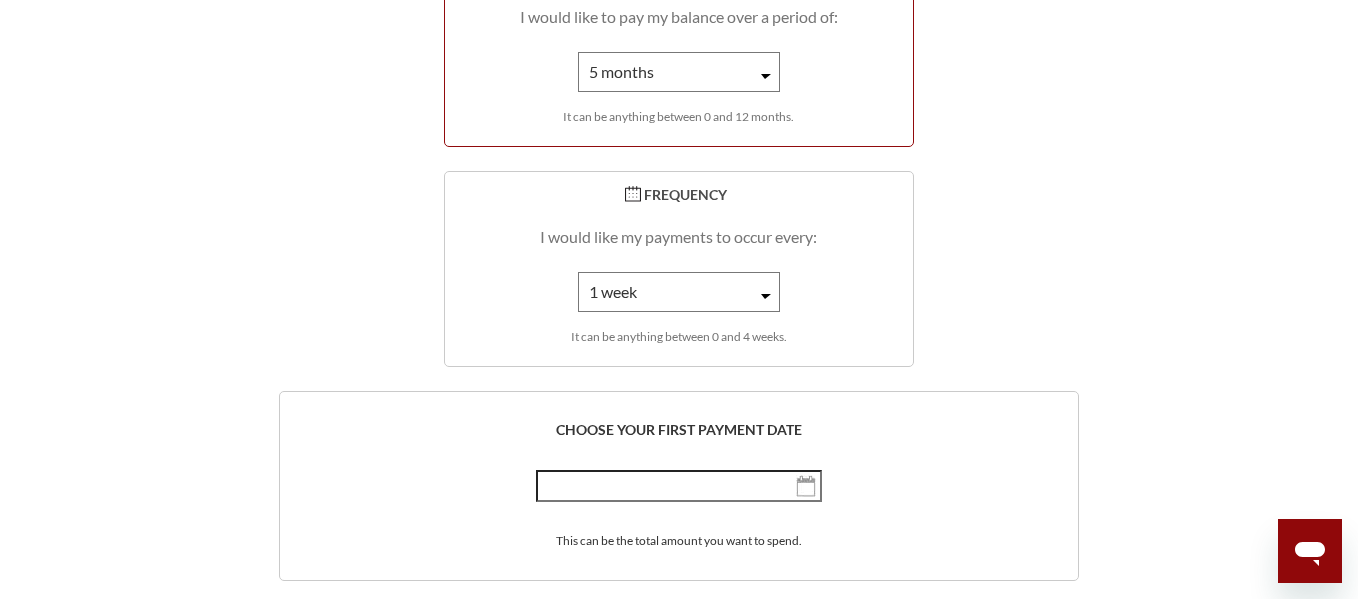 scroll, scrollTop: 3281, scrollLeft: 0, axis: vertical 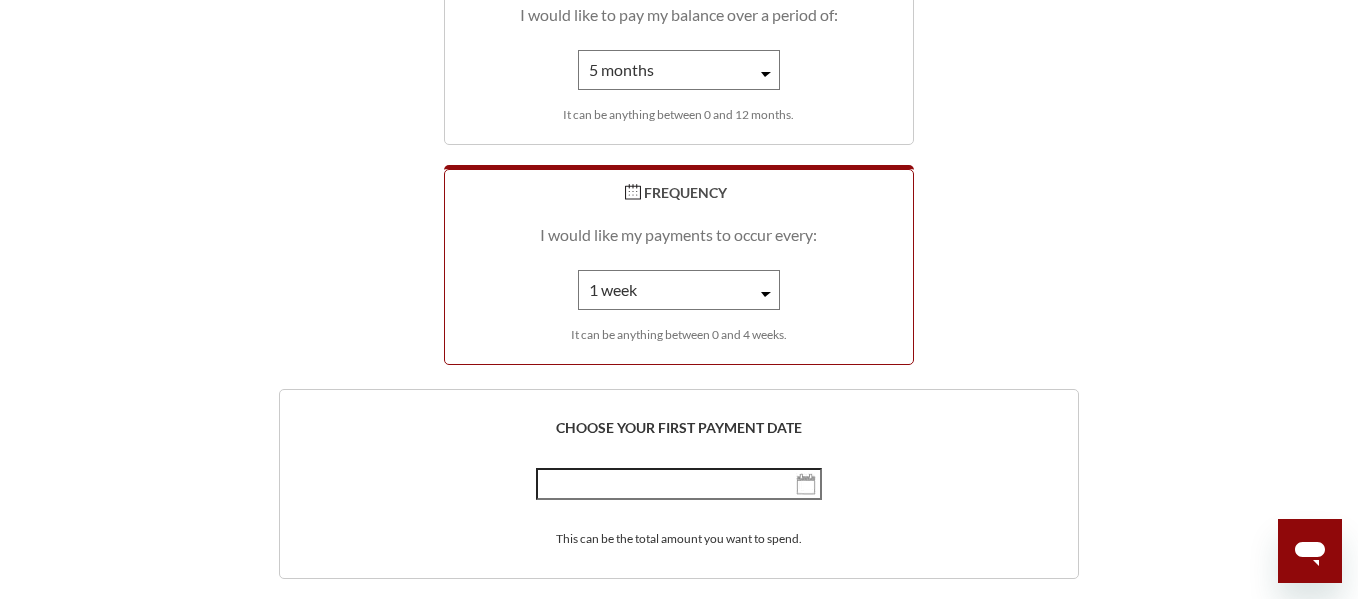 click on "1 week   2 weeks   3 weeks   4 weeks" at bounding box center [679, 290] 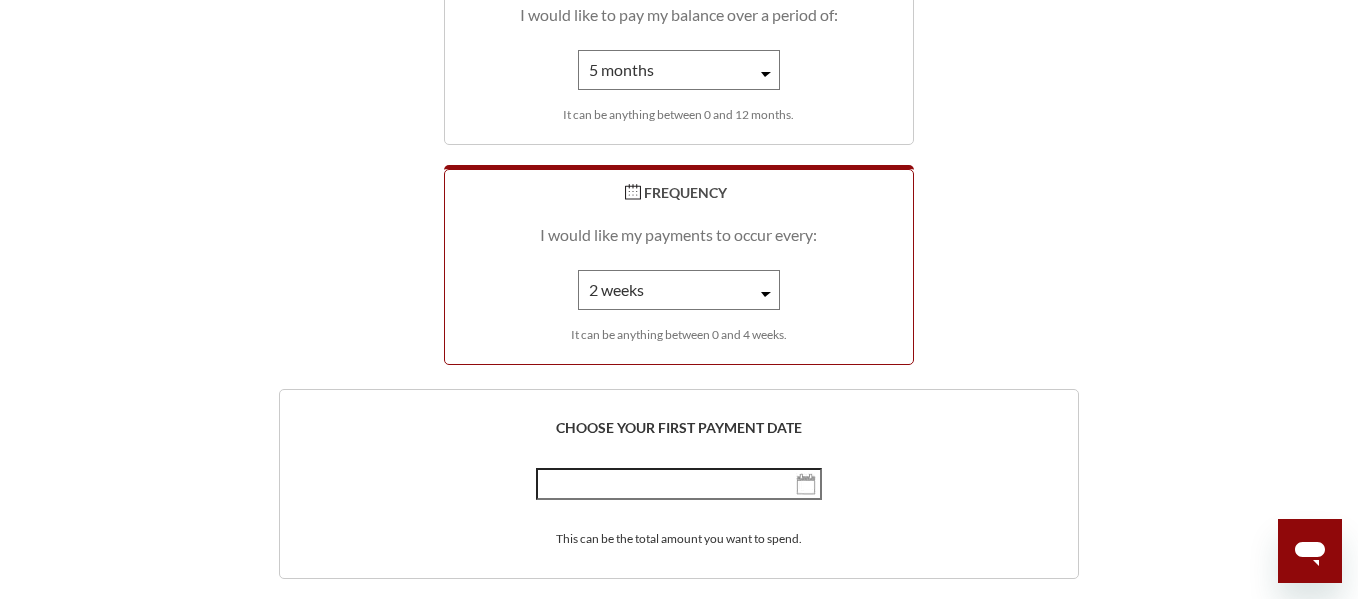 click on "1 week   2 weeks   3 weeks   4 weeks" at bounding box center (679, 290) 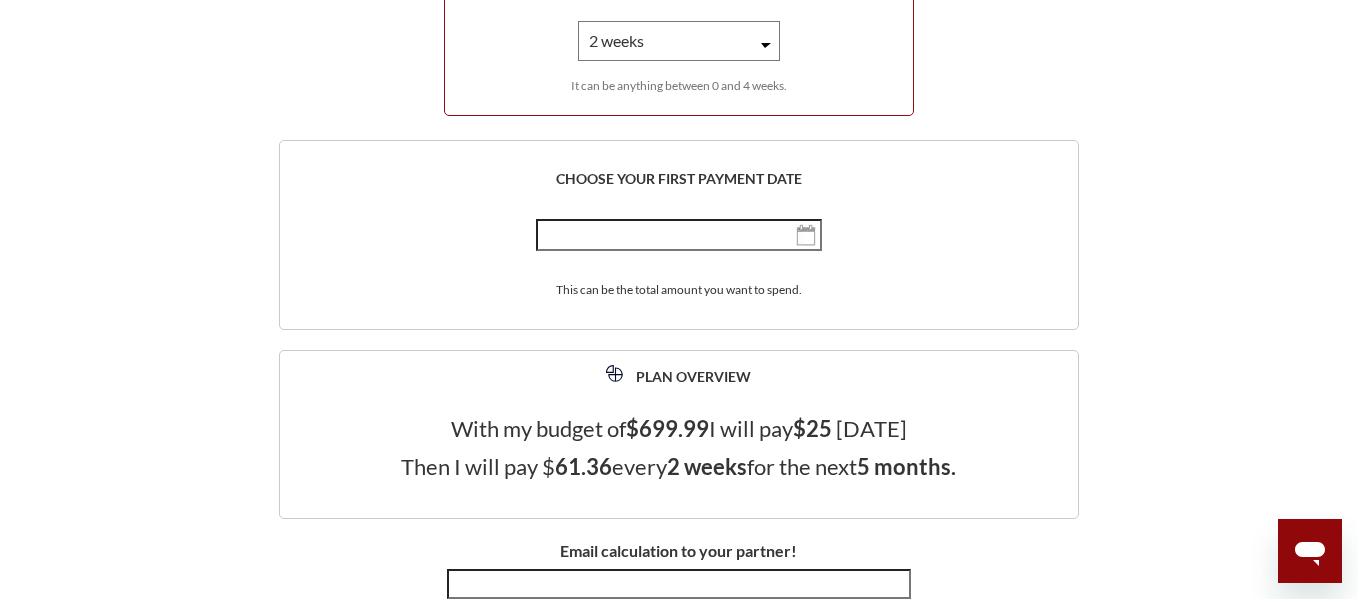 scroll, scrollTop: 3540, scrollLeft: 0, axis: vertical 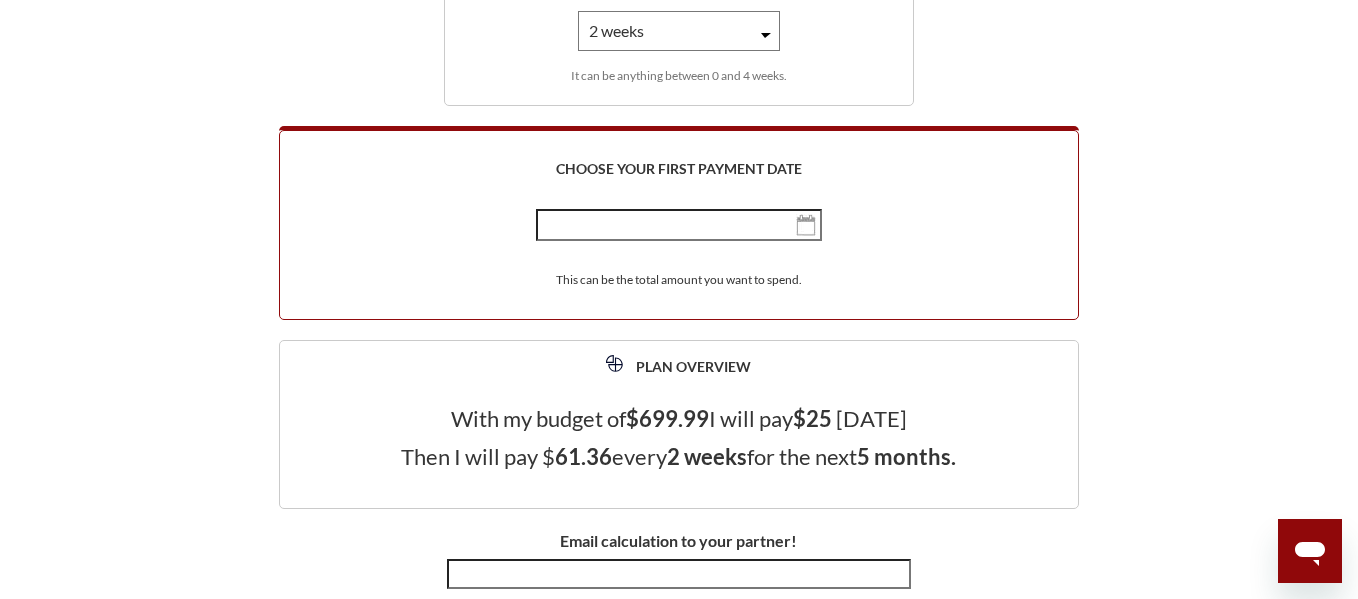 click at bounding box center (806, 225) 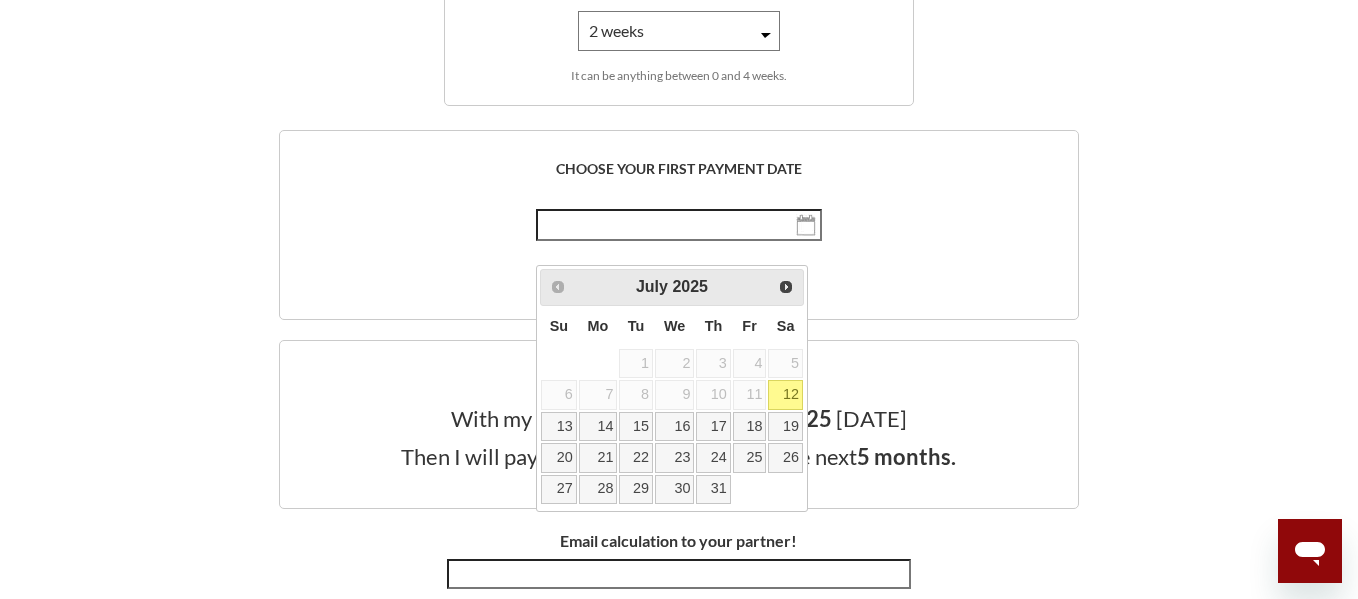 click on "12" at bounding box center (785, 394) 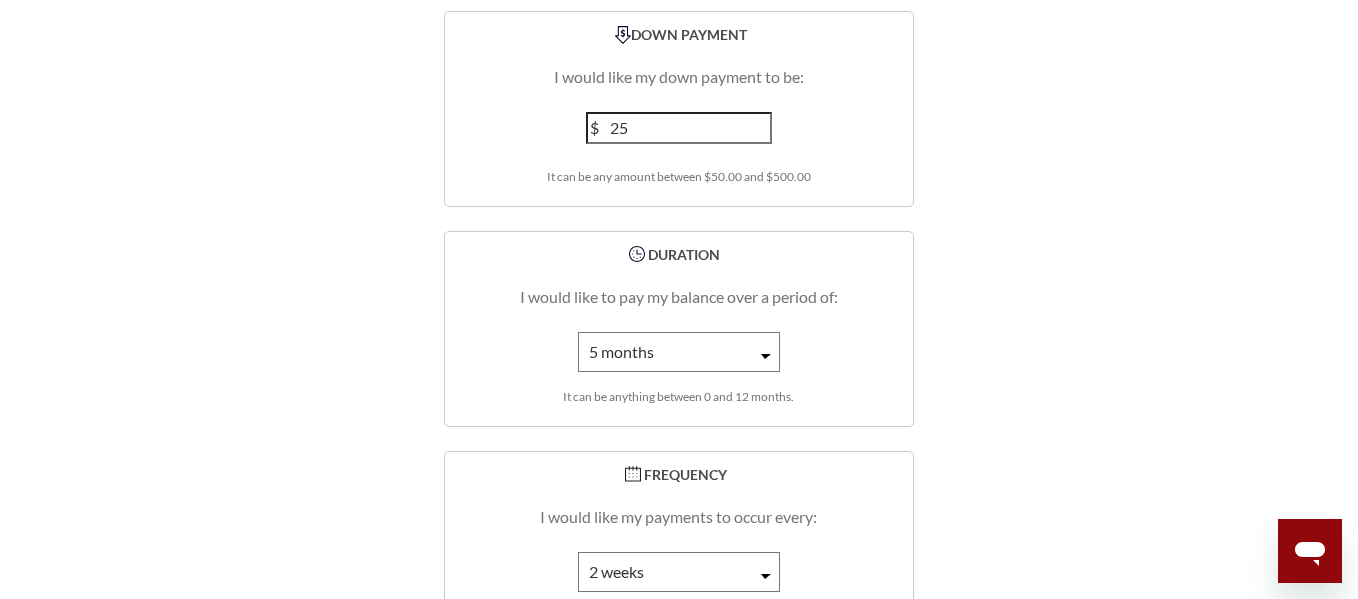 scroll, scrollTop: 2792, scrollLeft: 0, axis: vertical 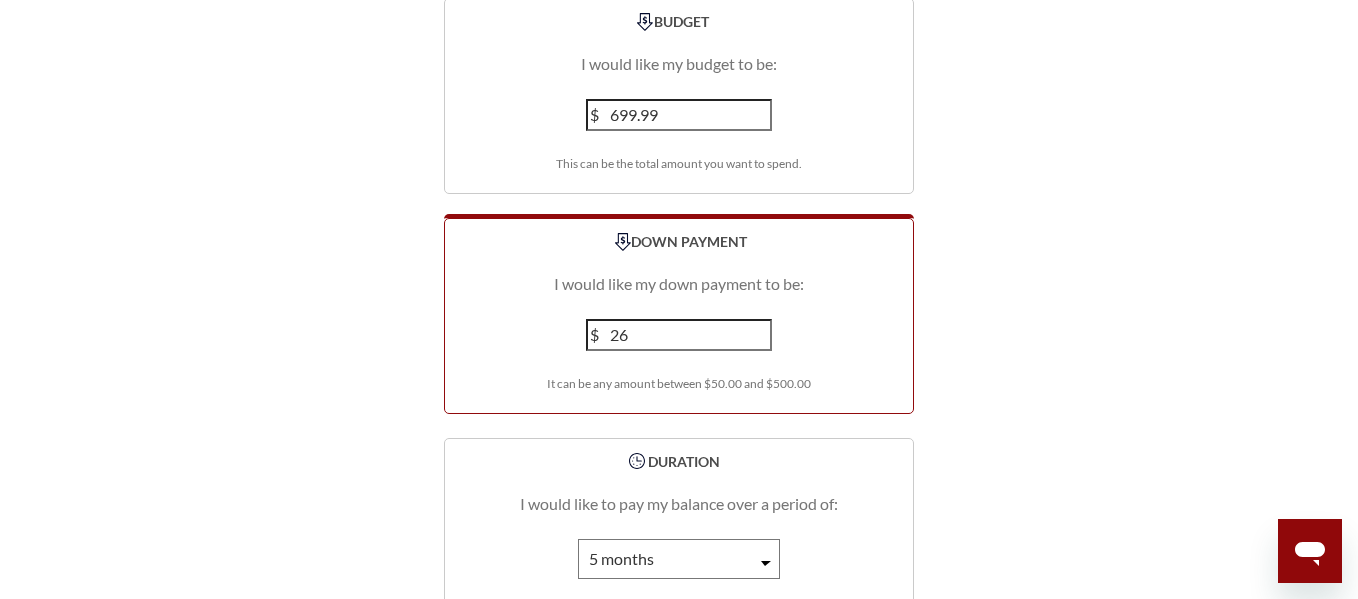 click on "26" at bounding box center (679, 335) 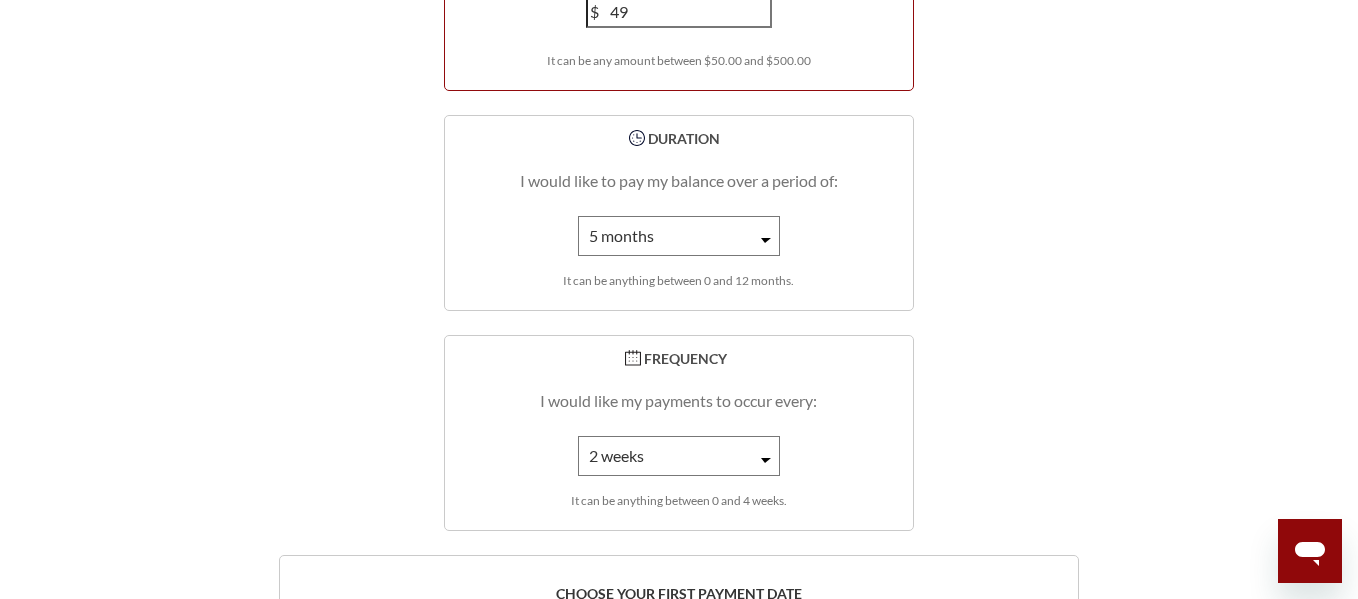 scroll, scrollTop: 3112, scrollLeft: 0, axis: vertical 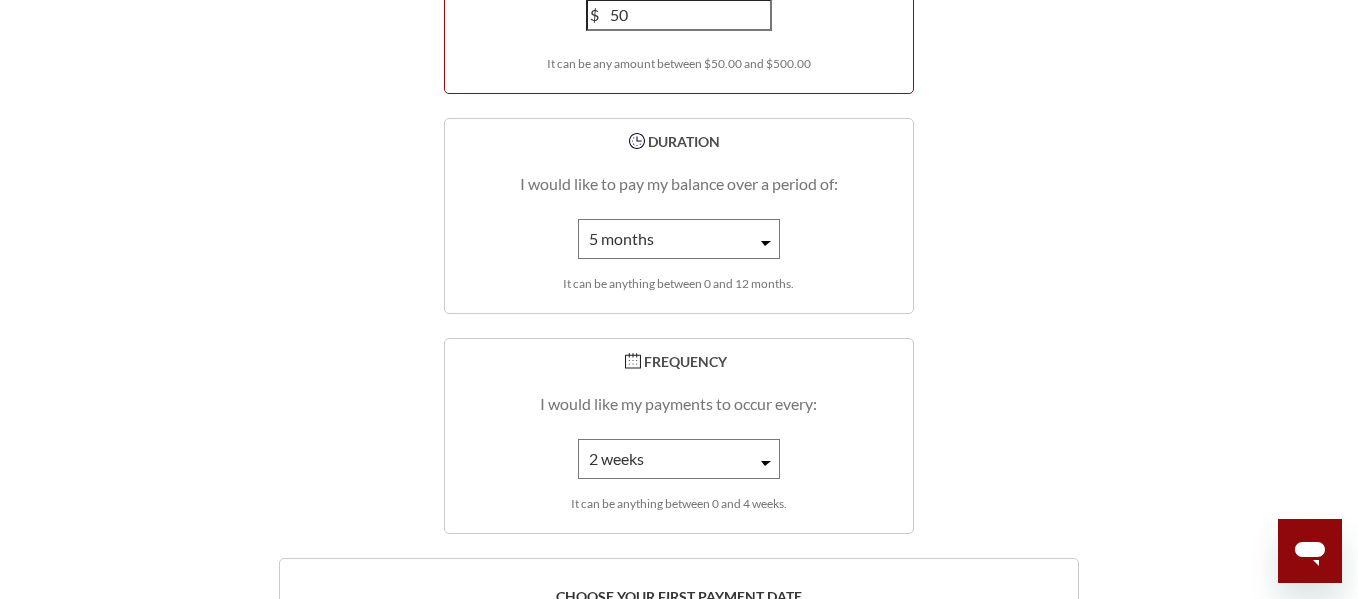type on "50" 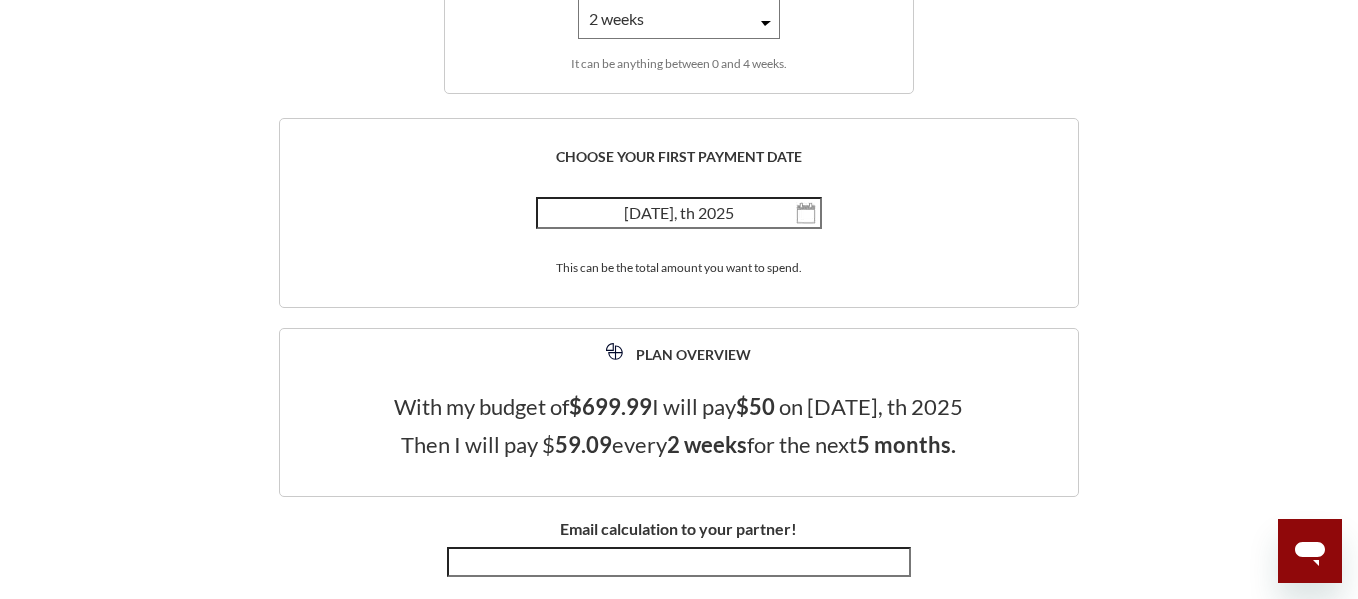scroll, scrollTop: 3550, scrollLeft: 0, axis: vertical 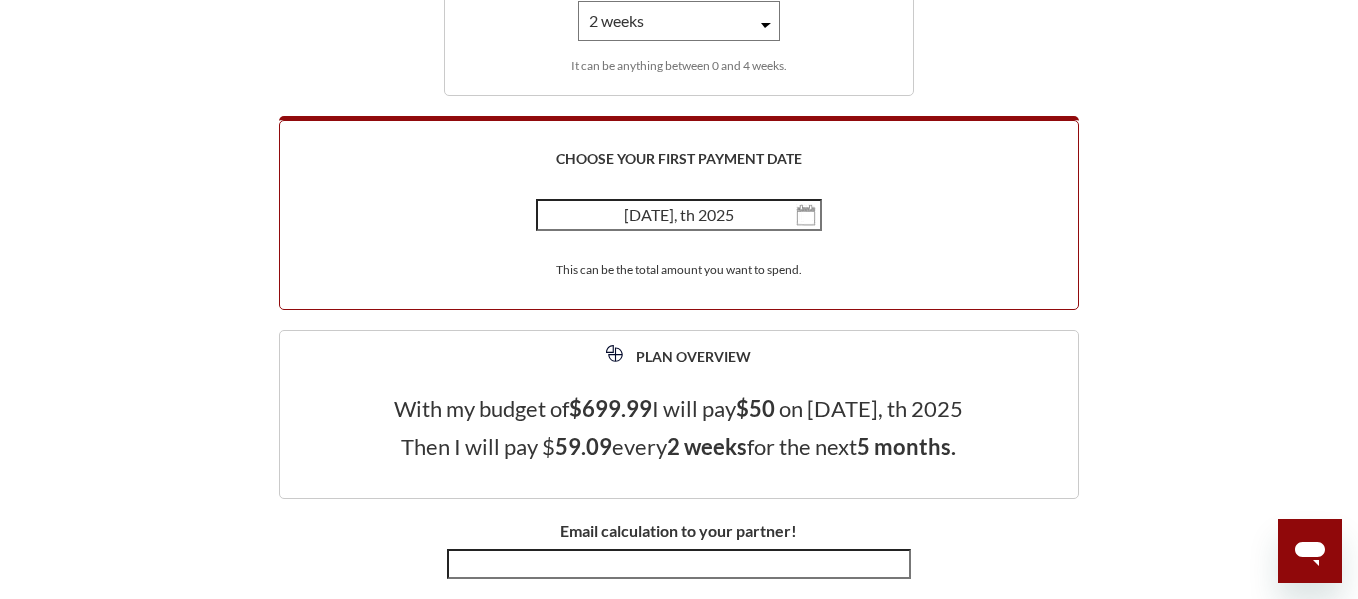 click on "July 12, th 2025" at bounding box center [679, 215] 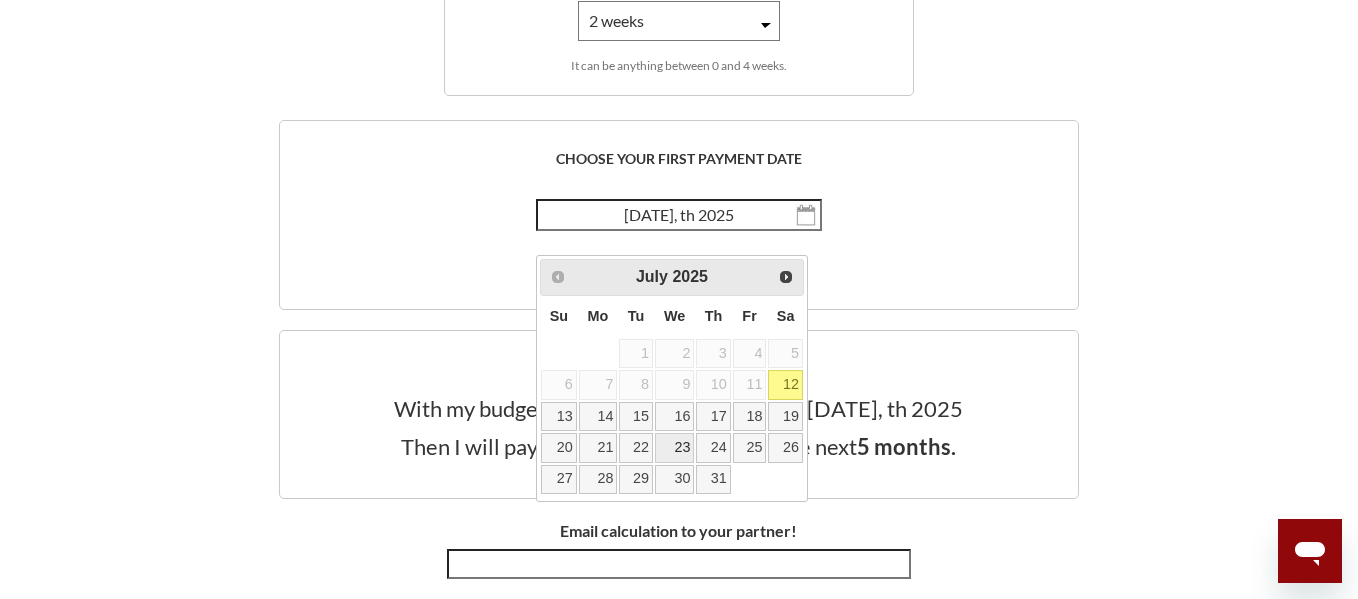 click on "23" at bounding box center [674, 447] 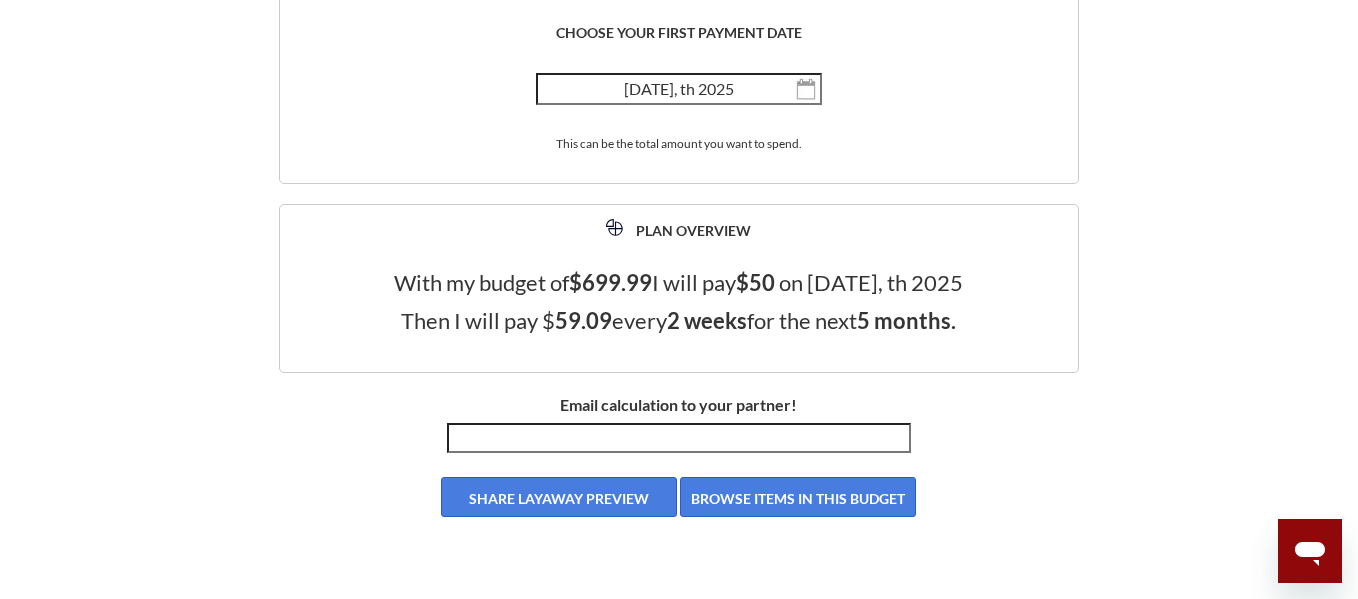 scroll, scrollTop: 3679, scrollLeft: 0, axis: vertical 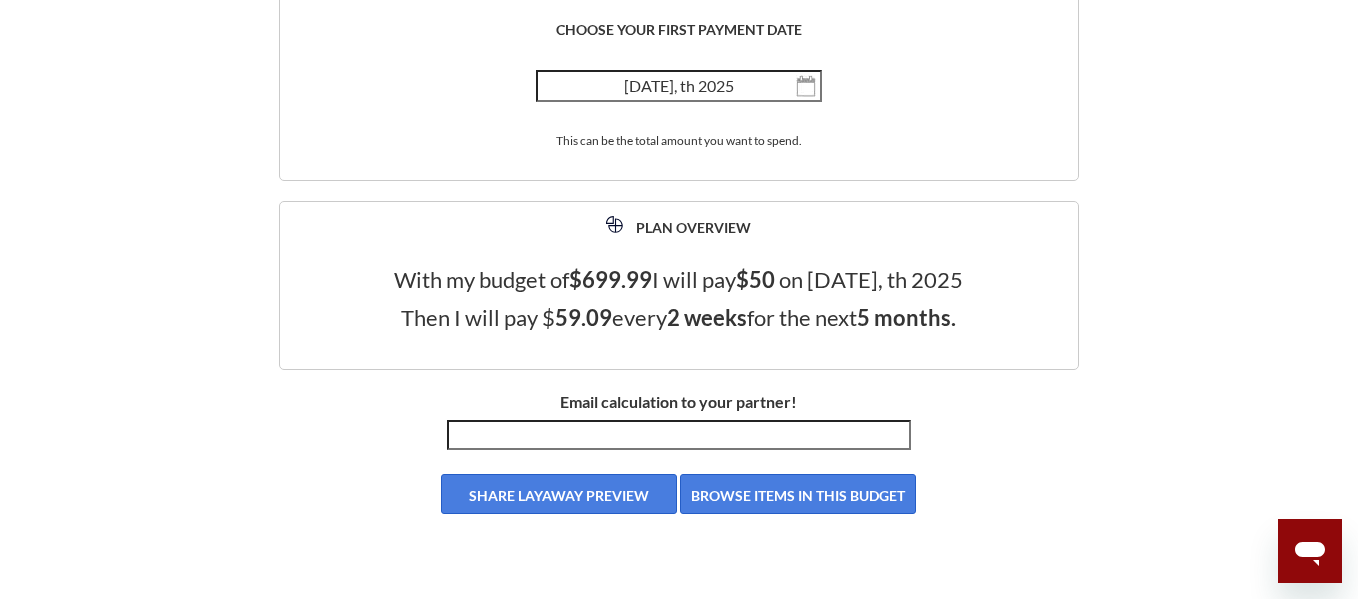 click on "SHARE LAYAWAY PREVIEW" at bounding box center [559, 494] 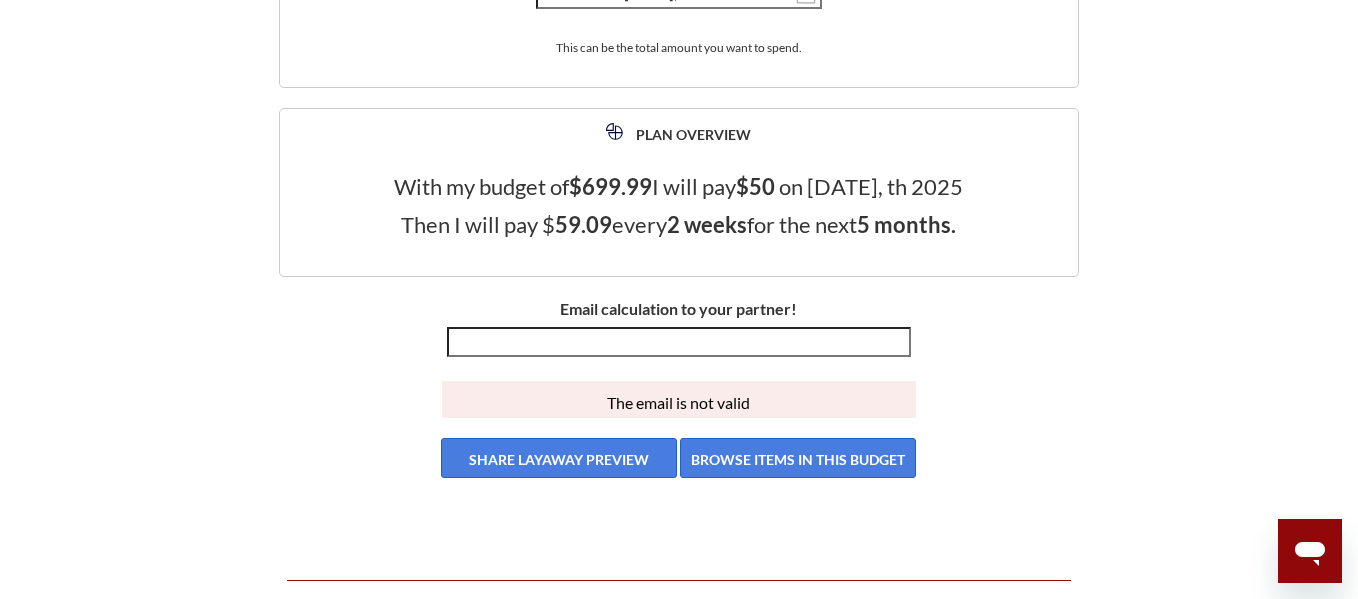 scroll, scrollTop: 3774, scrollLeft: 0, axis: vertical 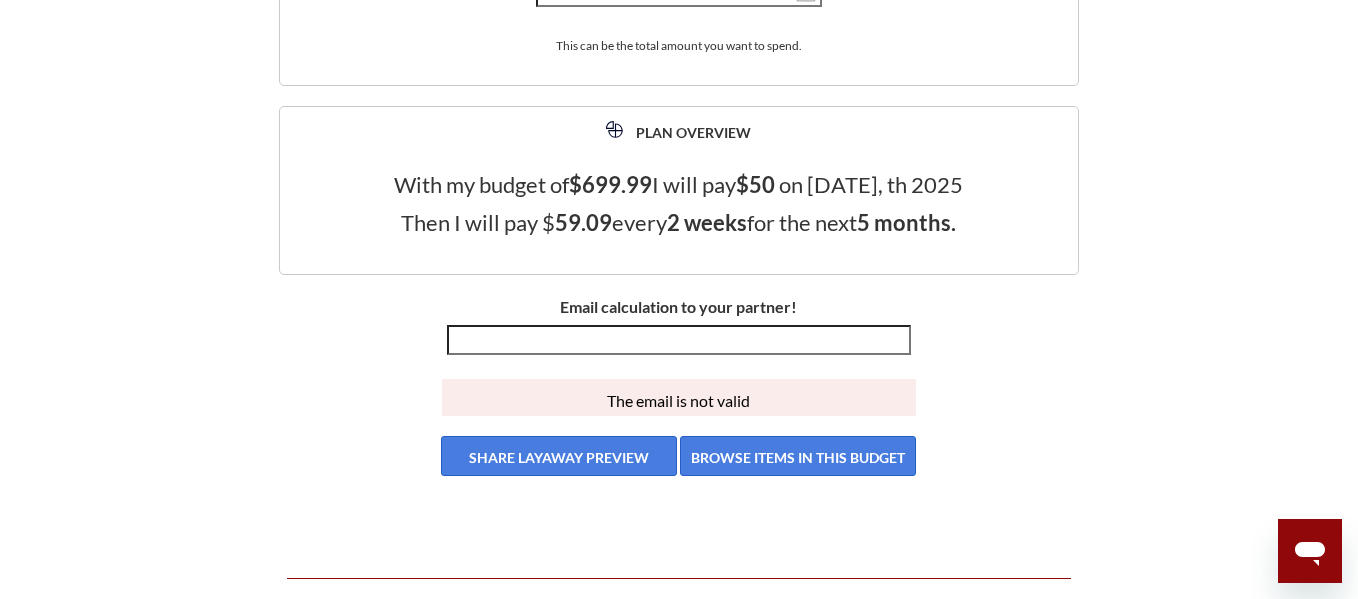 click on "Email calculation to your partner!" at bounding box center [679, 340] 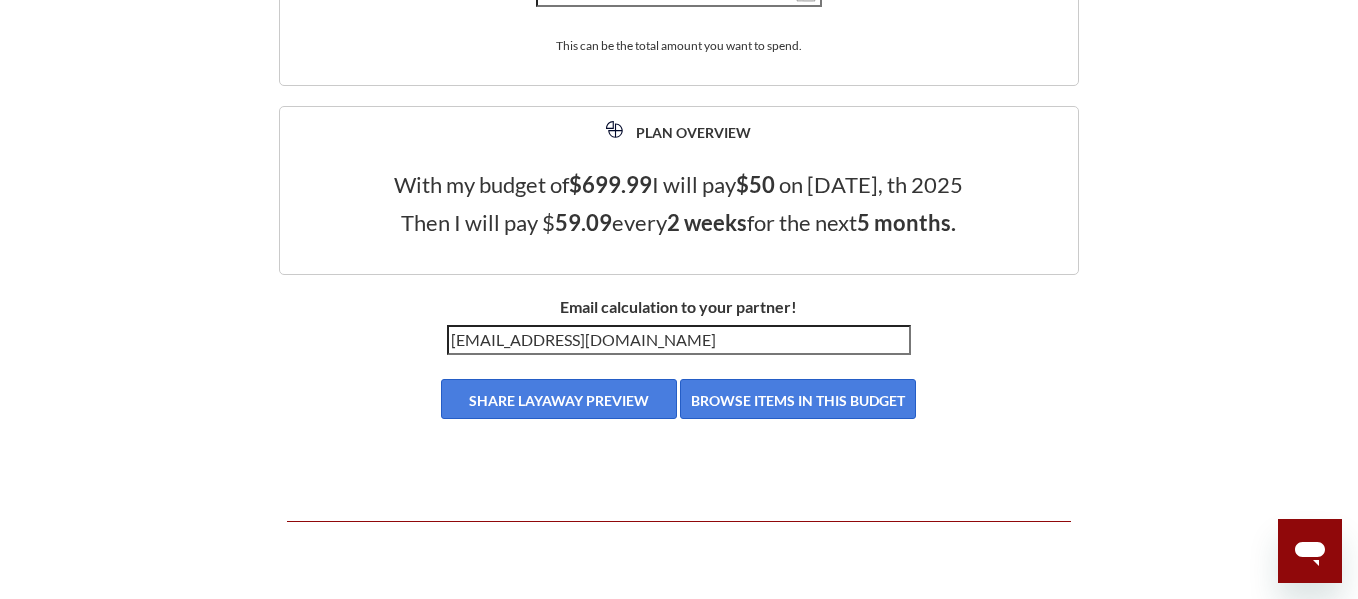 click on "SHARE LAYAWAY PREVIEW" at bounding box center [559, 399] 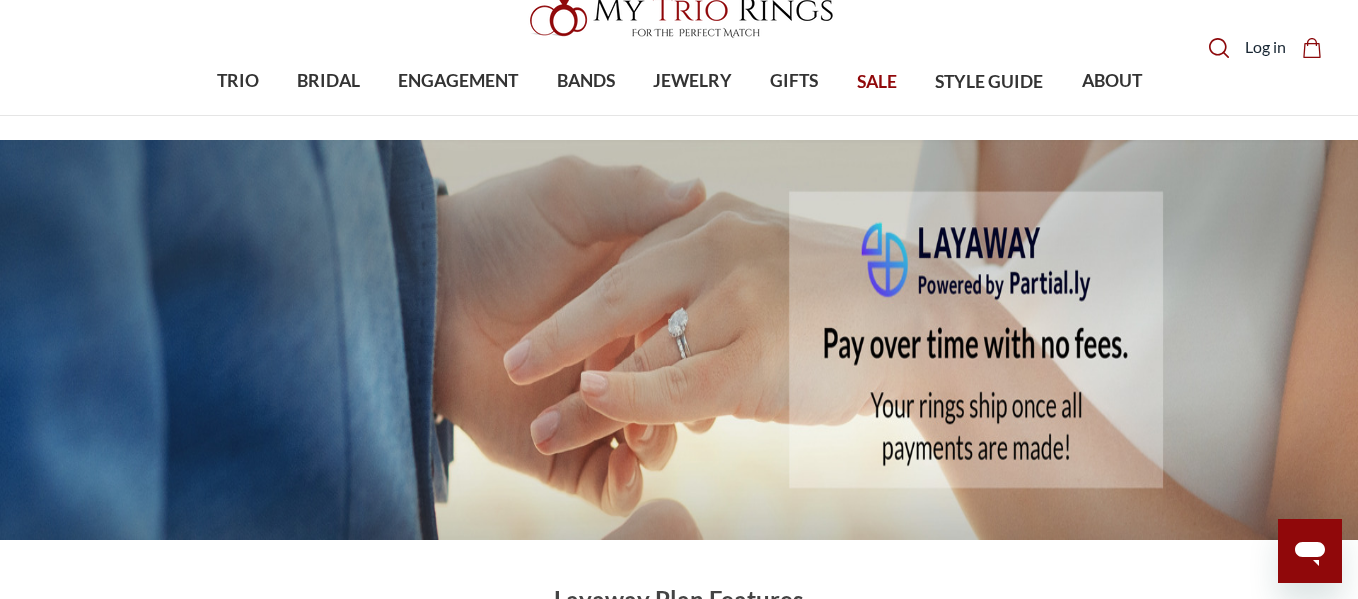 scroll, scrollTop: 0, scrollLeft: 0, axis: both 